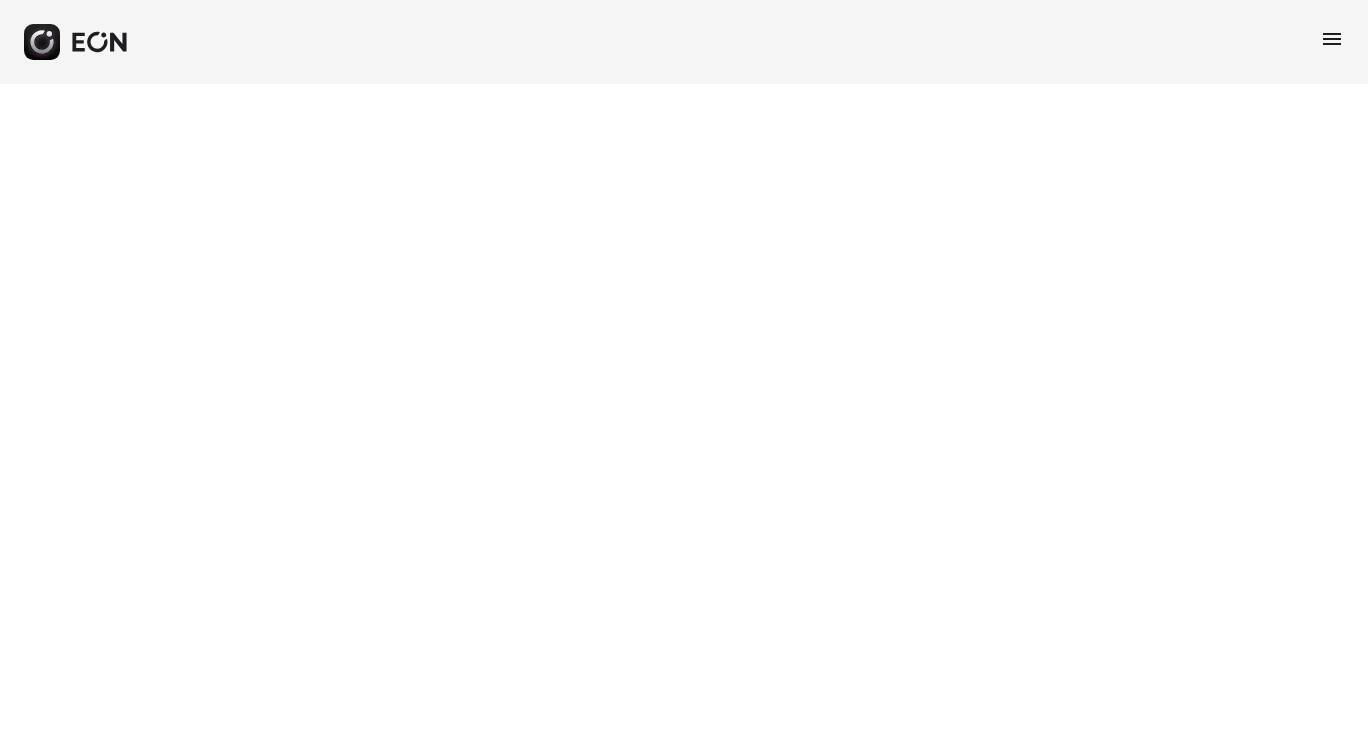 scroll, scrollTop: 0, scrollLeft: 0, axis: both 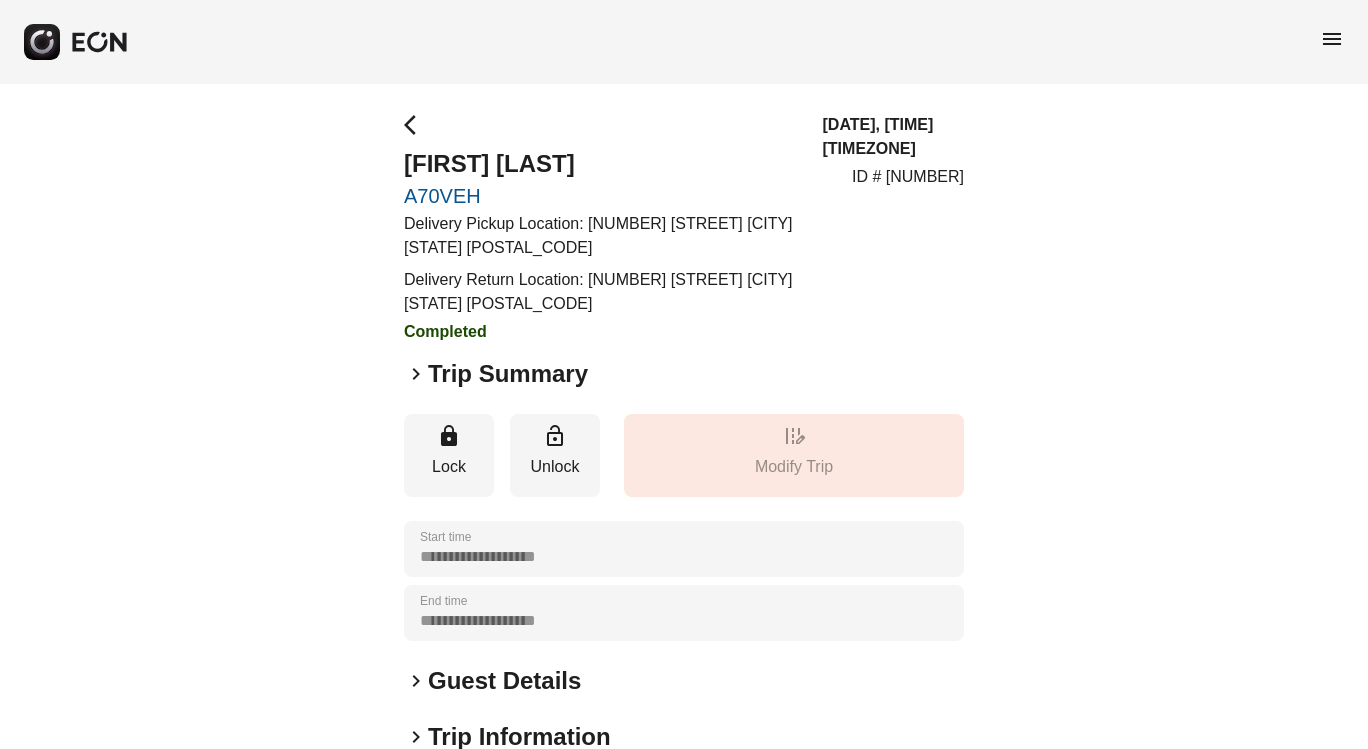 click on "menu" at bounding box center [1332, 39] 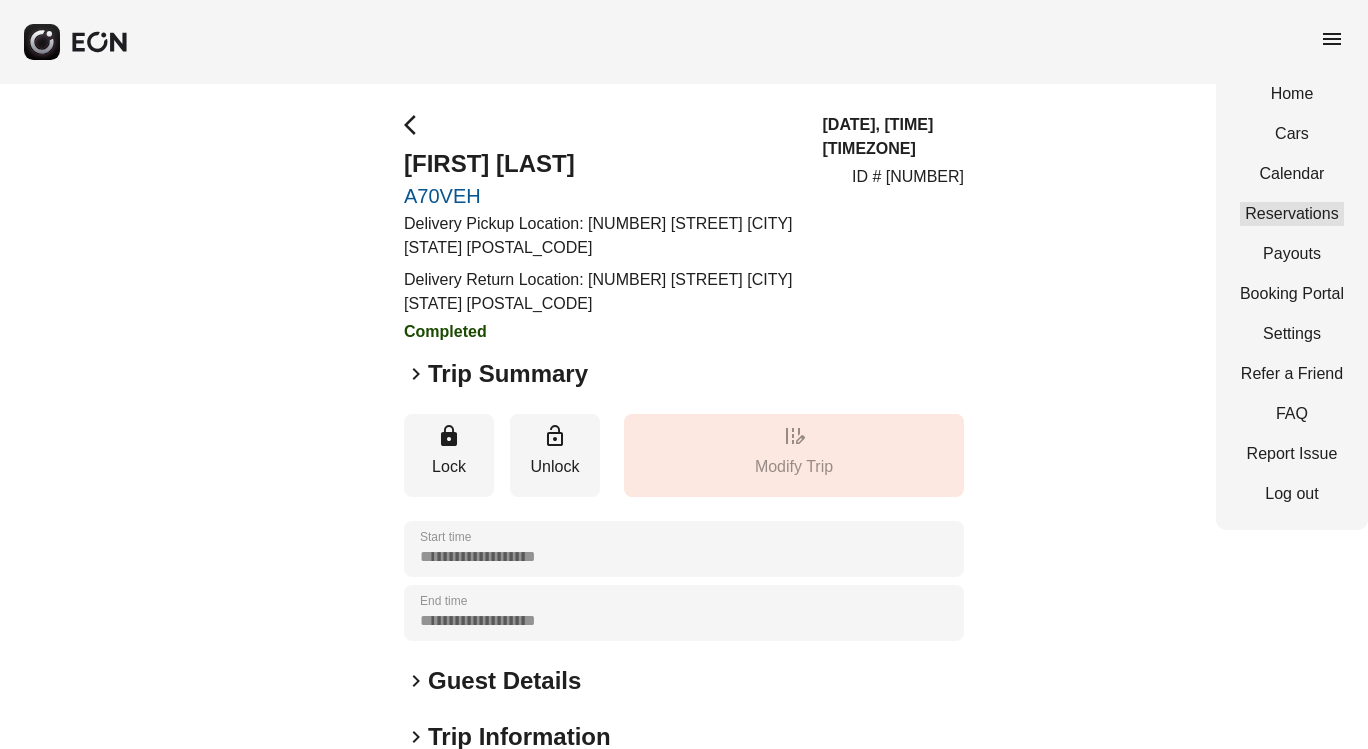 click on "Reservations" at bounding box center (1292, 214) 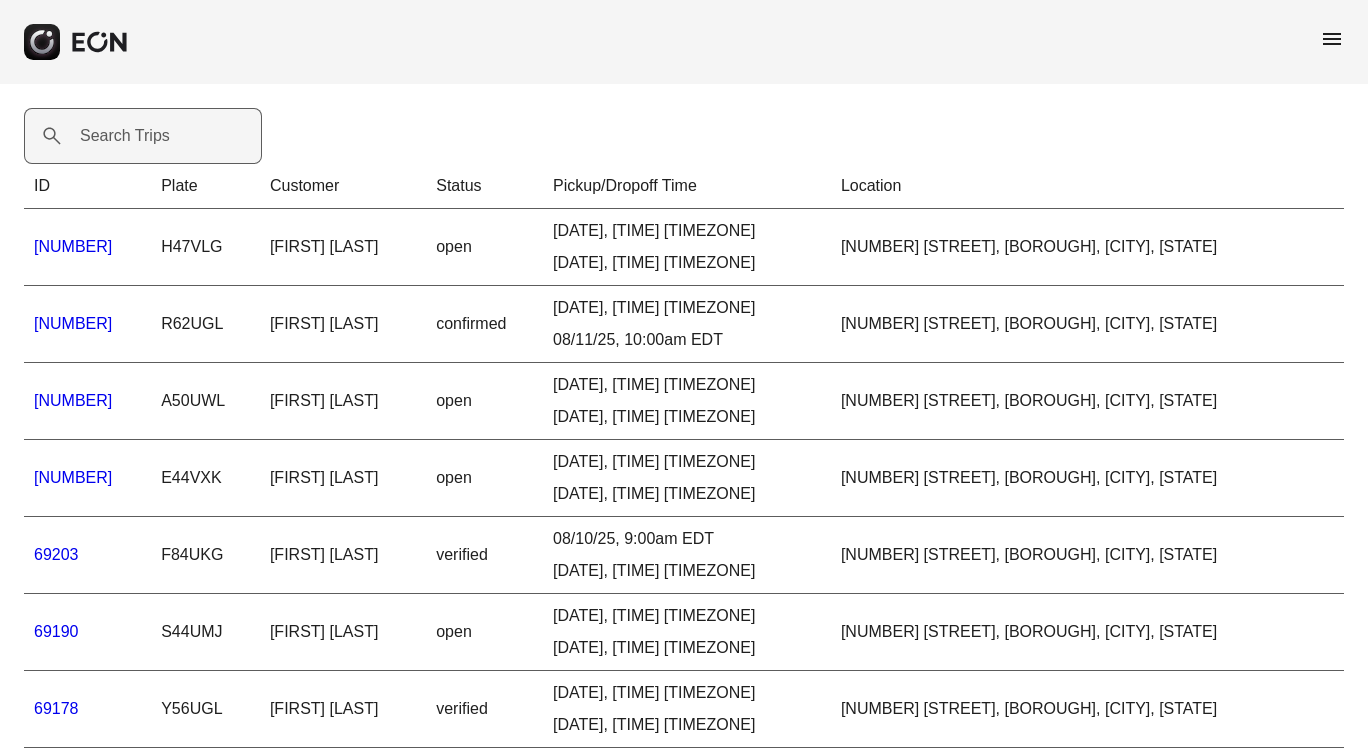 click on "Search Trips" at bounding box center (125, 136) 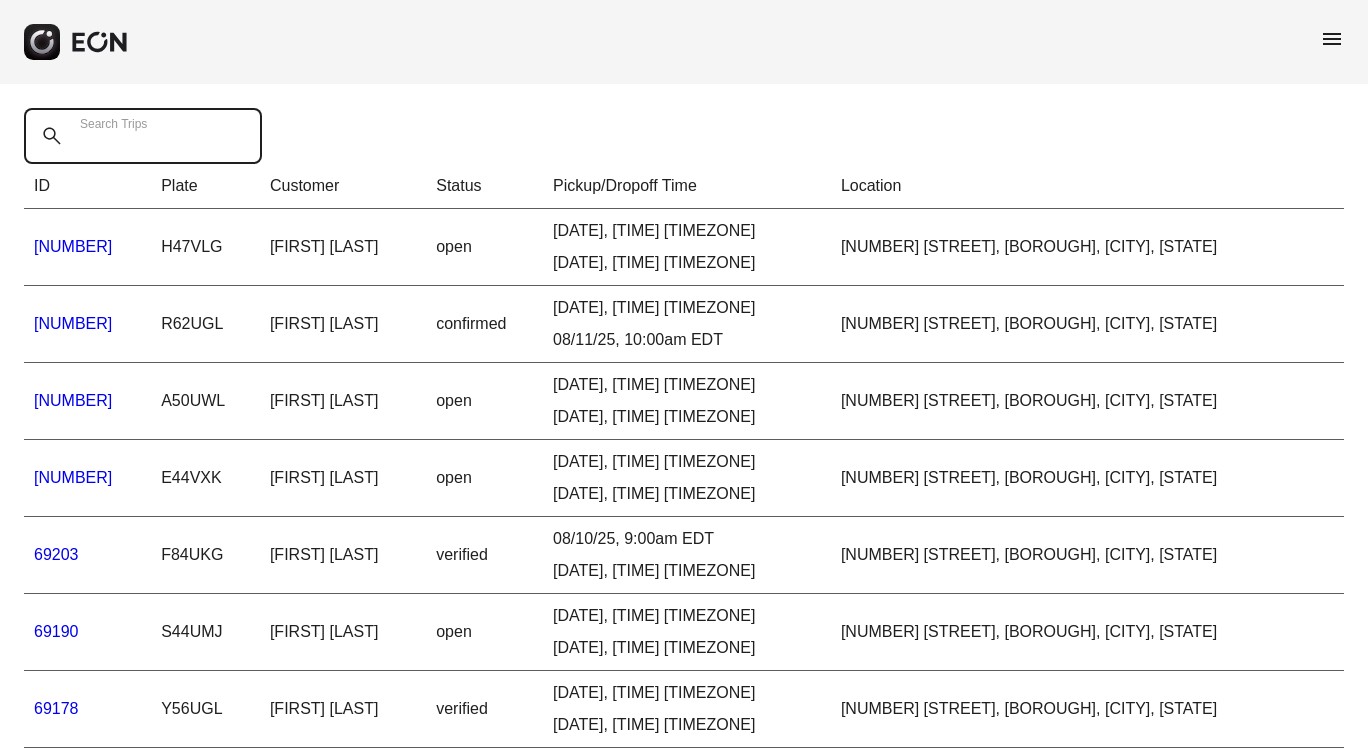 click on "Search Trips" at bounding box center (143, 136) 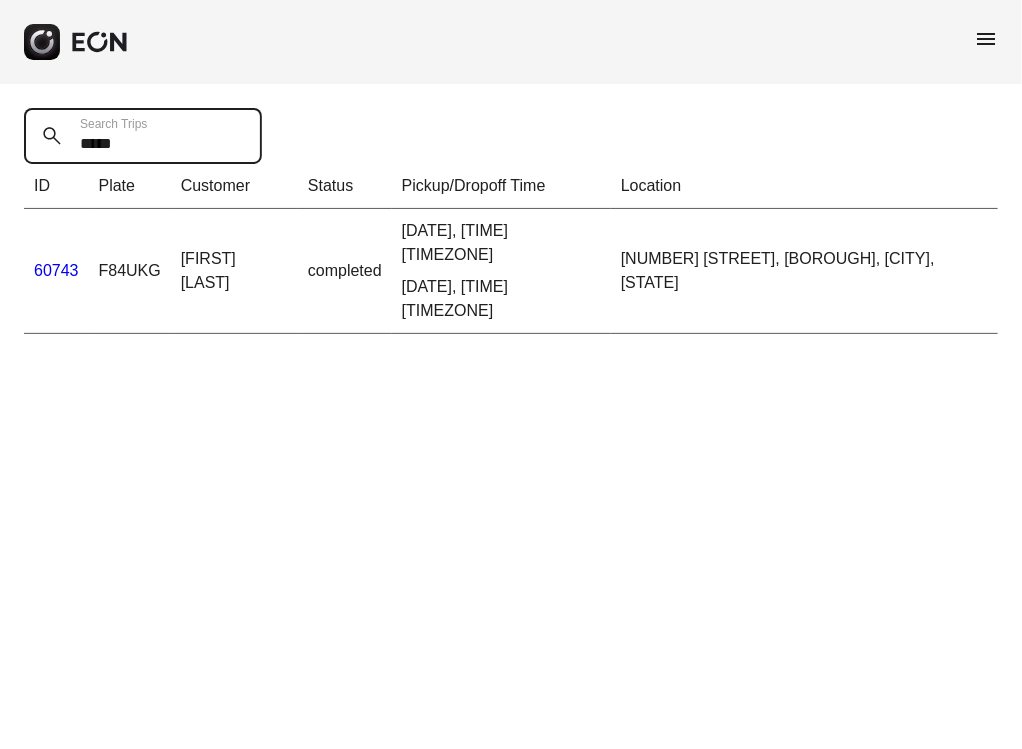 drag, startPoint x: 132, startPoint y: 148, endPoint x: 0, endPoint y: 139, distance: 132.30646 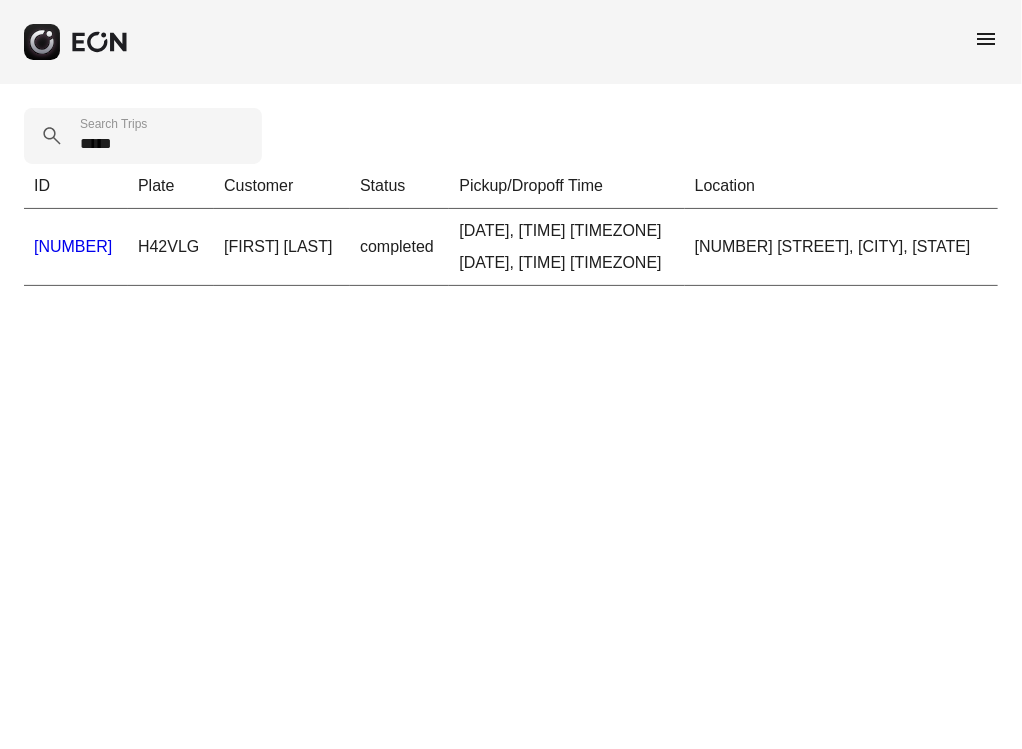 click on "[NUMBER]" at bounding box center (73, 246) 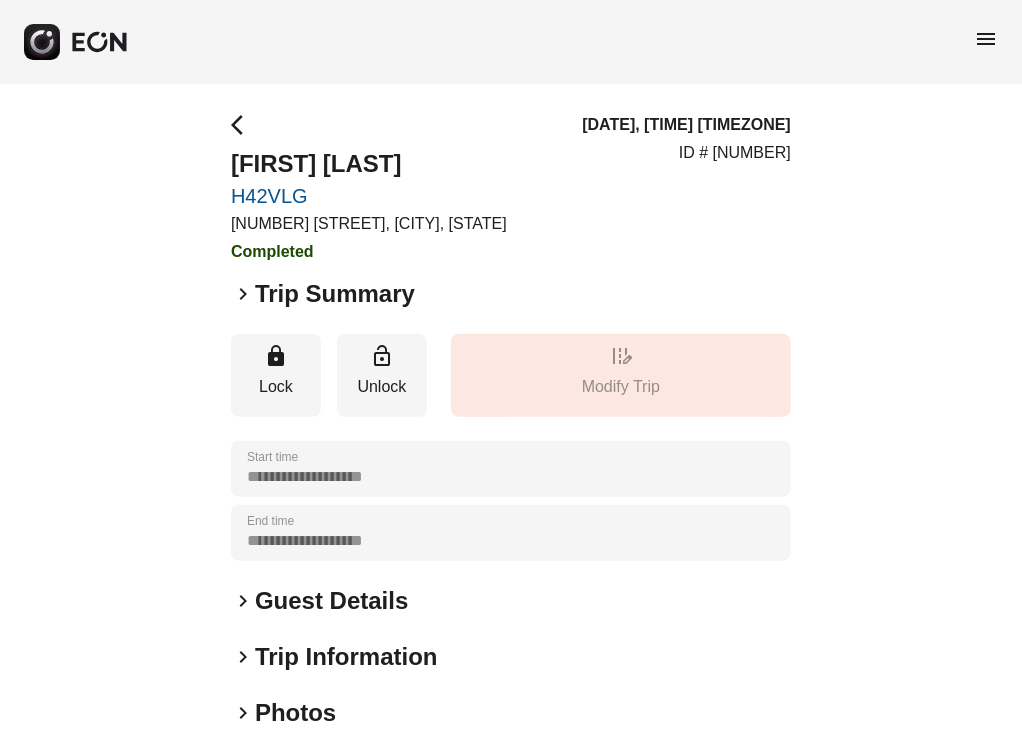click on "keyboard_arrow_right" at bounding box center (243, 294) 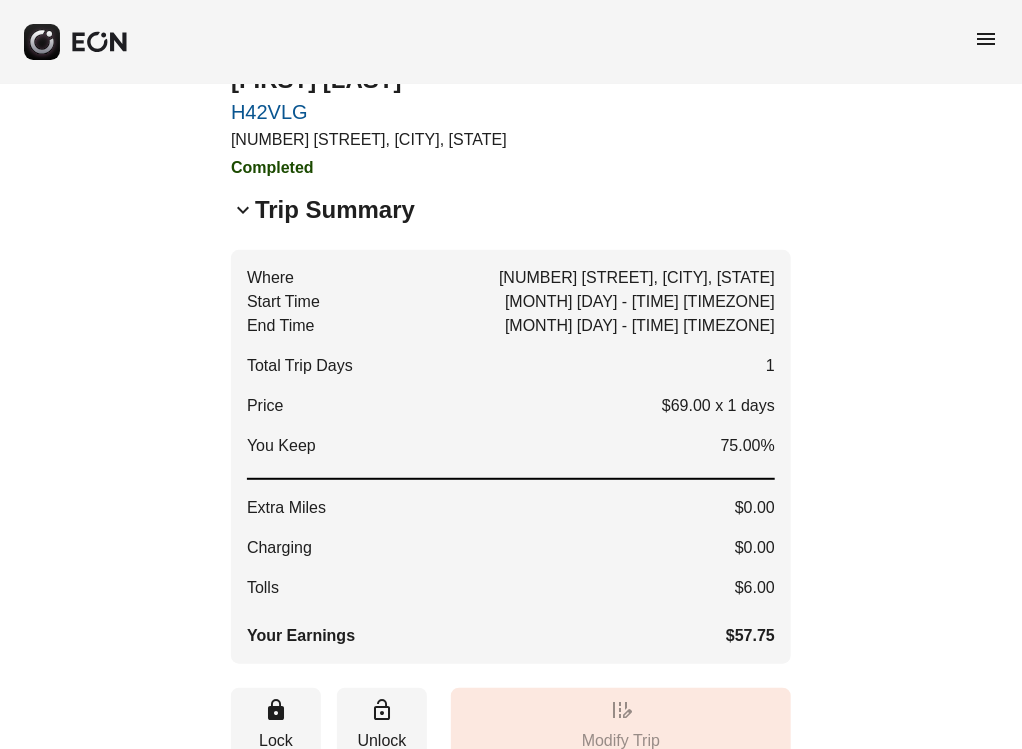 scroll, scrollTop: 0, scrollLeft: 0, axis: both 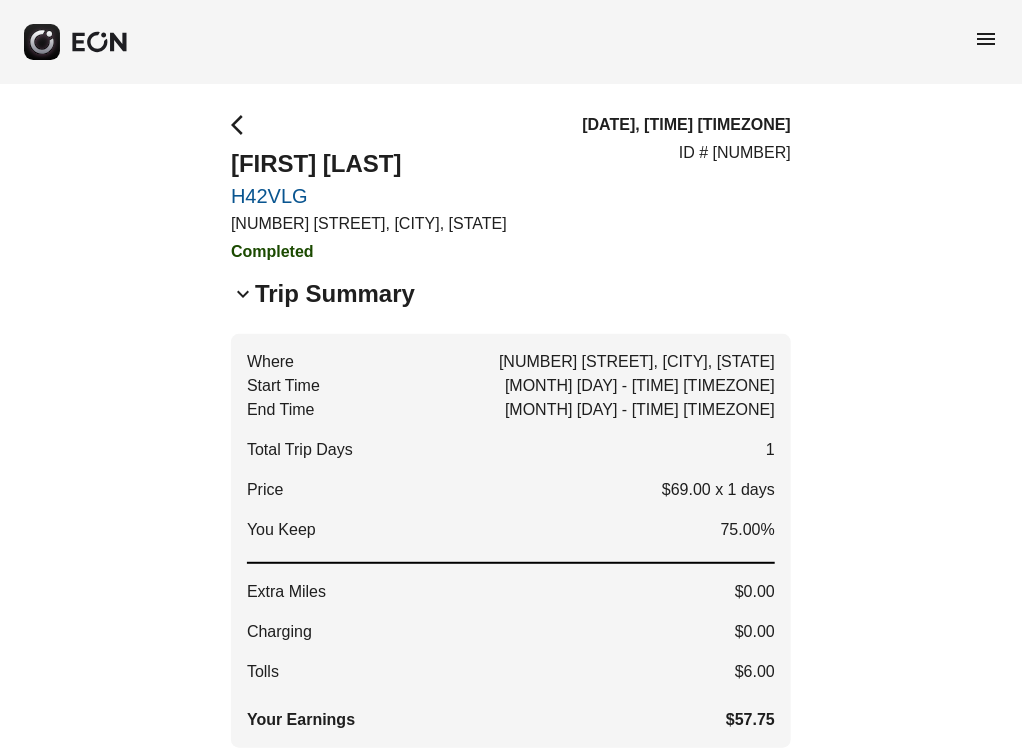 click on "arrow_back_ios" at bounding box center [243, 125] 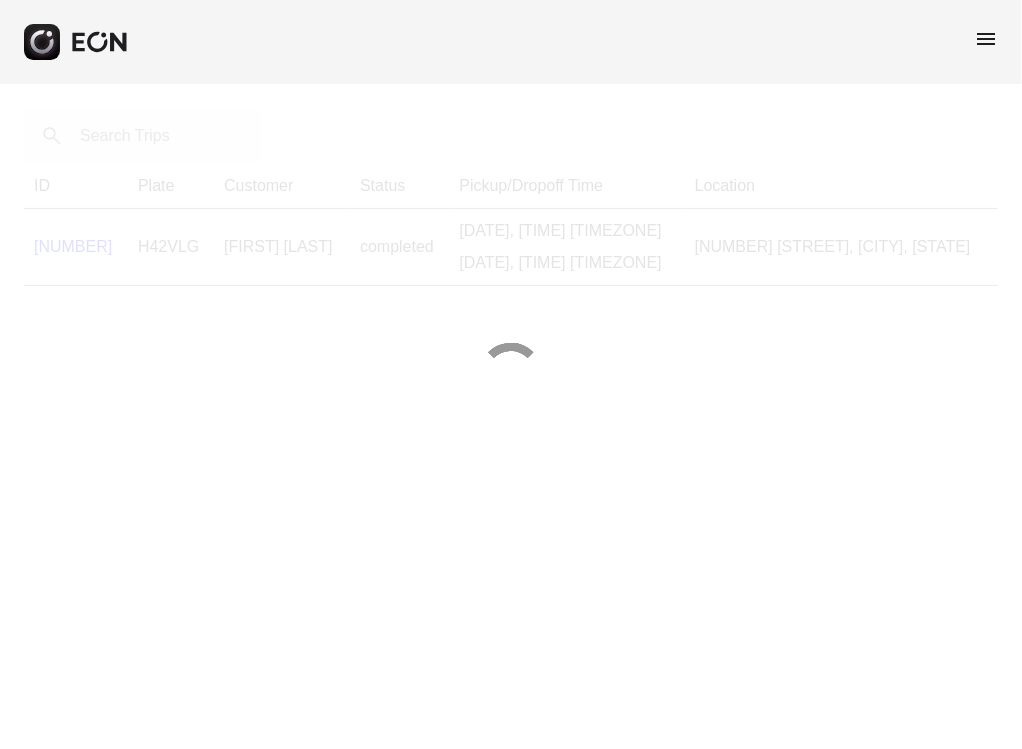 click at bounding box center (511, 374) 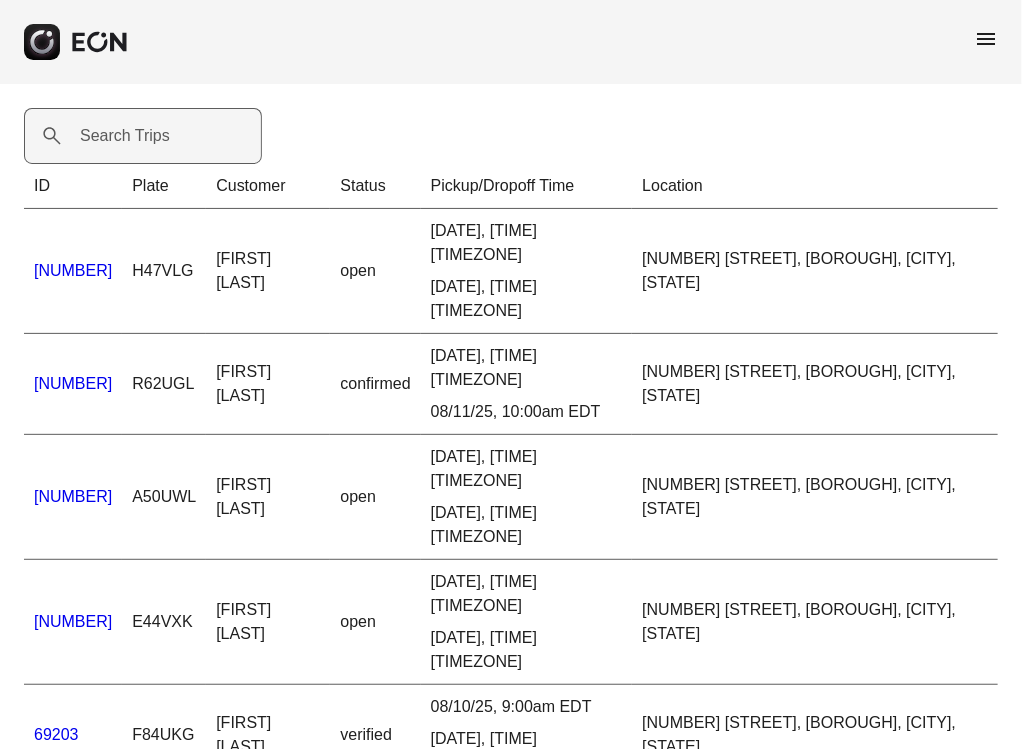 click on "Search Trips" at bounding box center (125, 136) 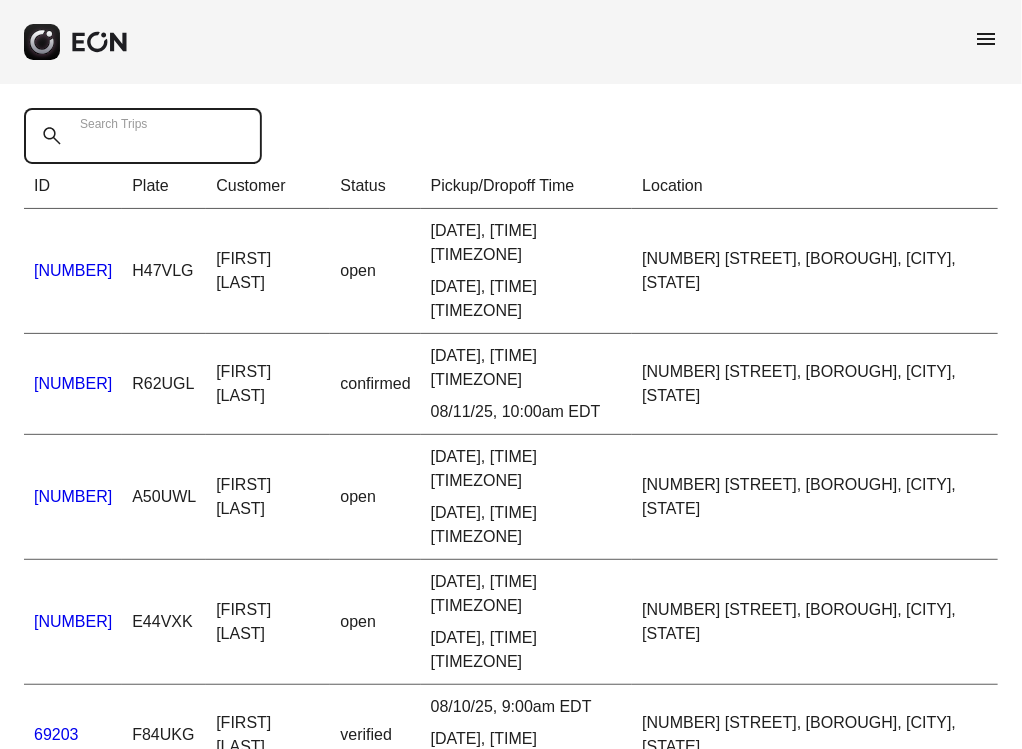 click on "Search Trips" at bounding box center (143, 136) 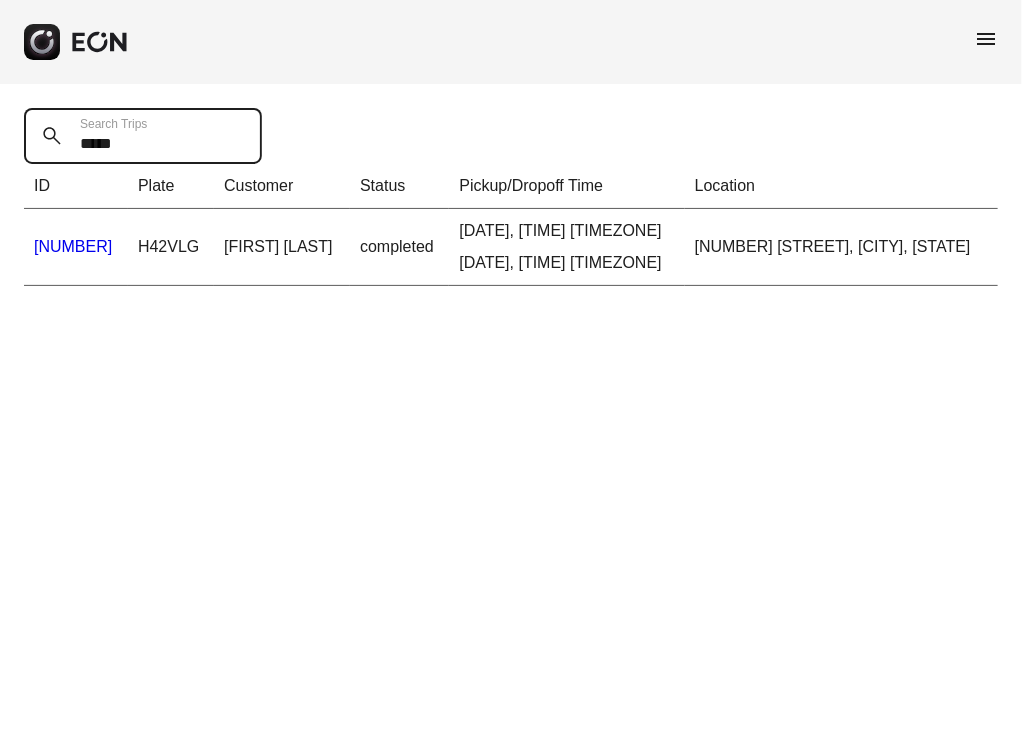drag, startPoint x: 135, startPoint y: 144, endPoint x: 62, endPoint y: 139, distance: 73.171036 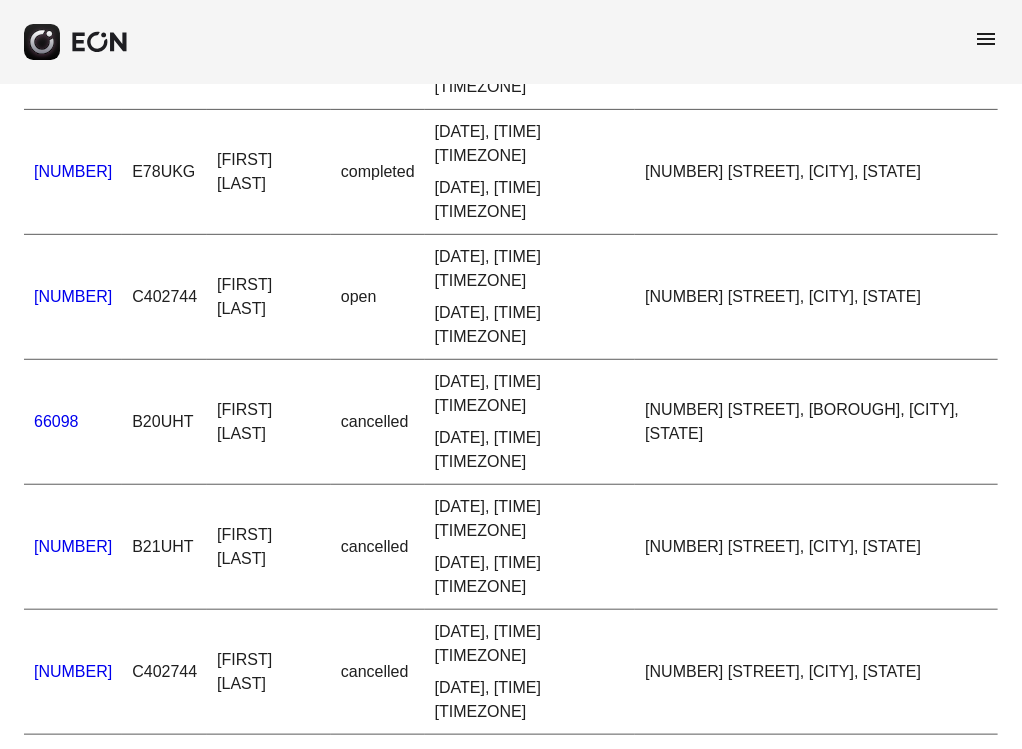 scroll, scrollTop: 226, scrollLeft: 0, axis: vertical 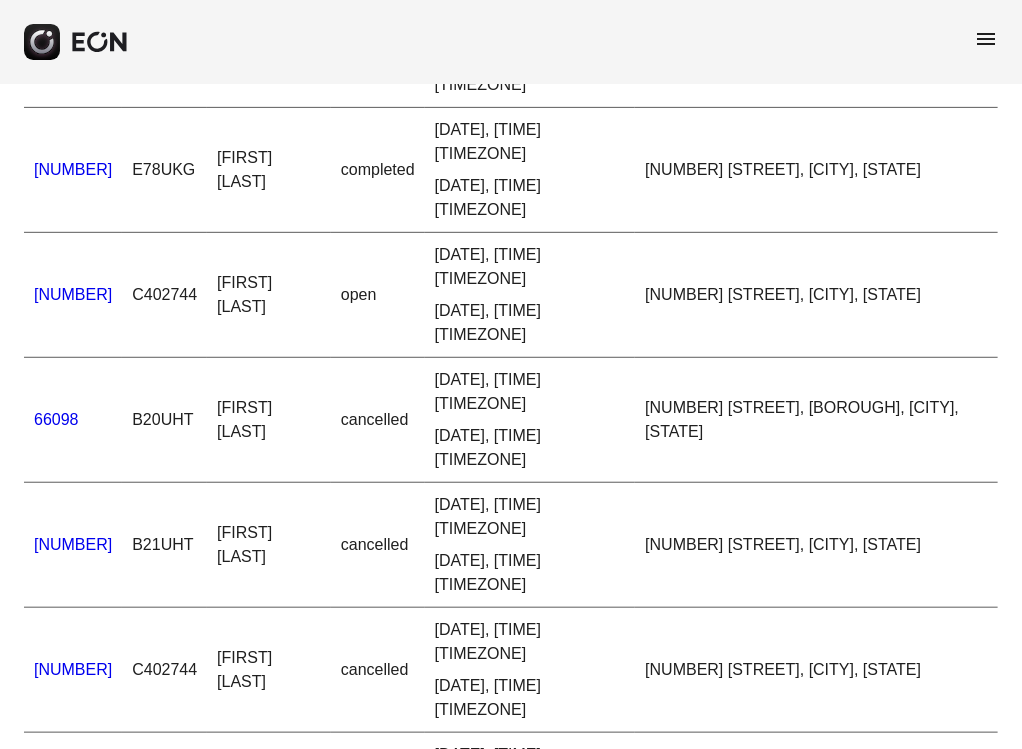 drag, startPoint x: 154, startPoint y: 637, endPoint x: 102, endPoint y: 636, distance: 52.009613 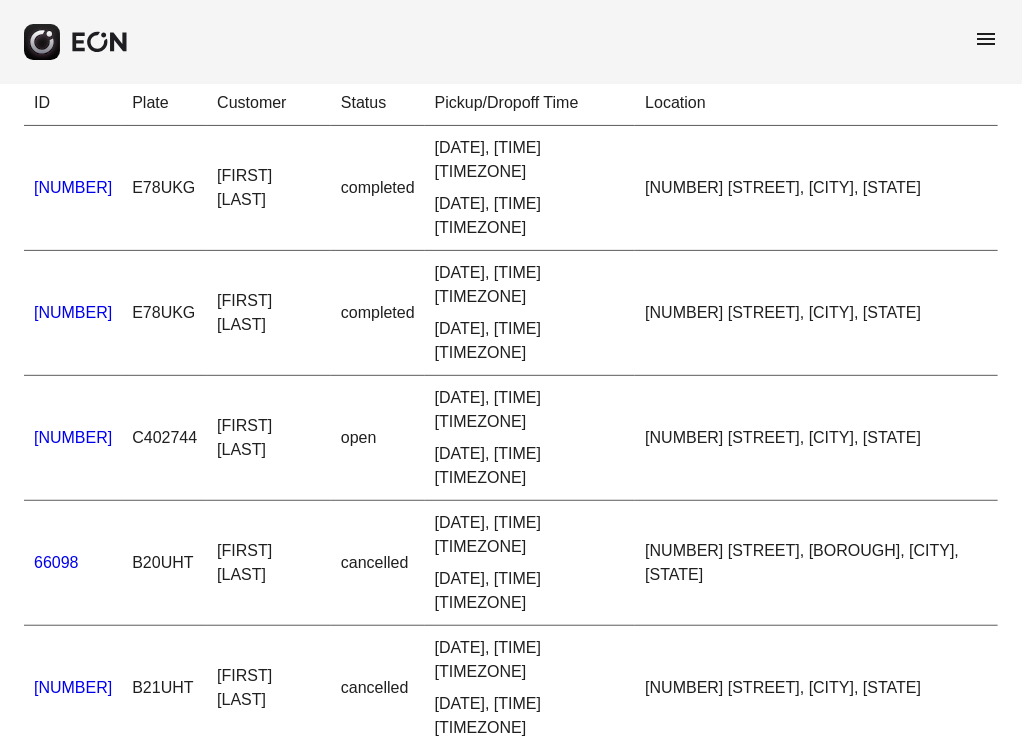scroll, scrollTop: 0, scrollLeft: 0, axis: both 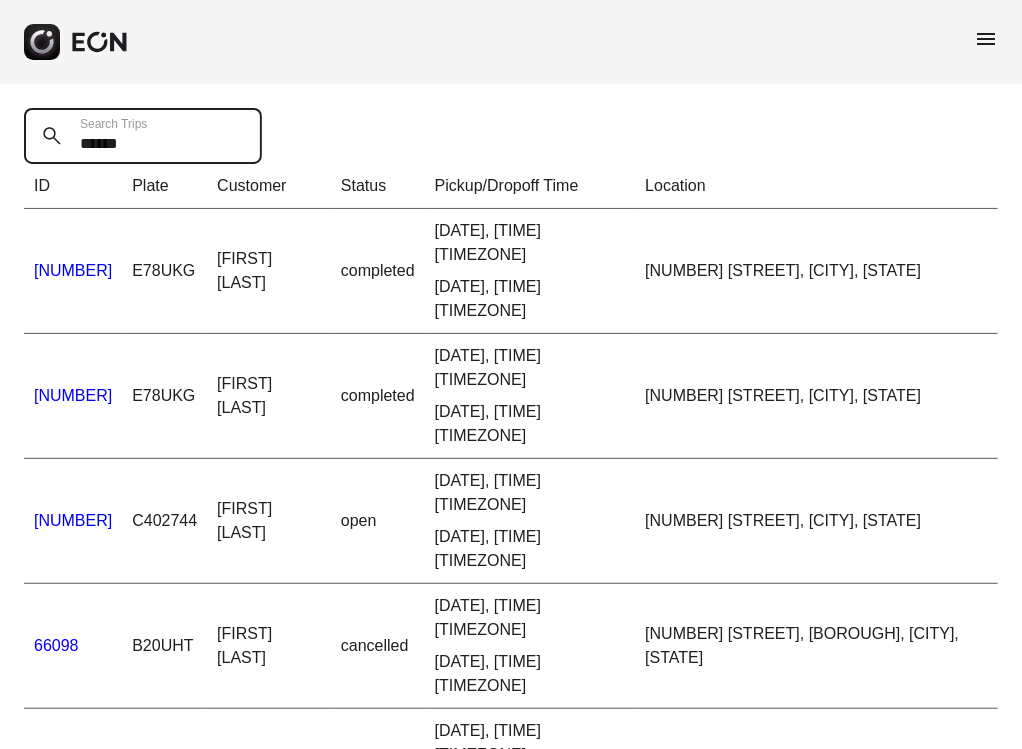 click on "******" at bounding box center (143, 136) 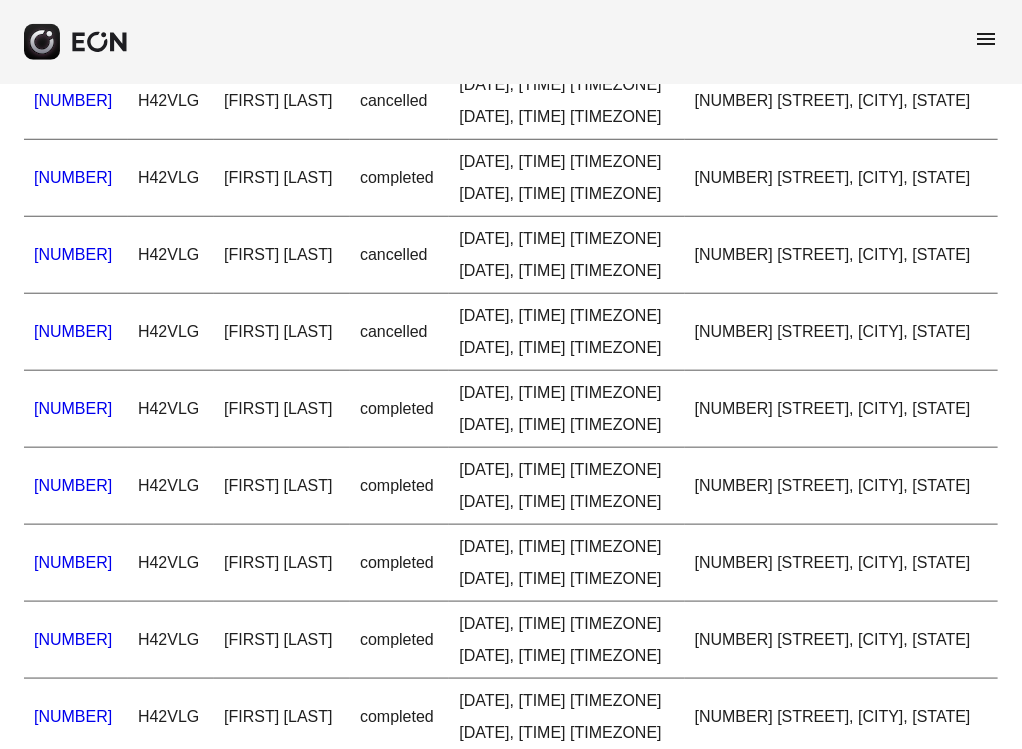 scroll, scrollTop: 456, scrollLeft: 0, axis: vertical 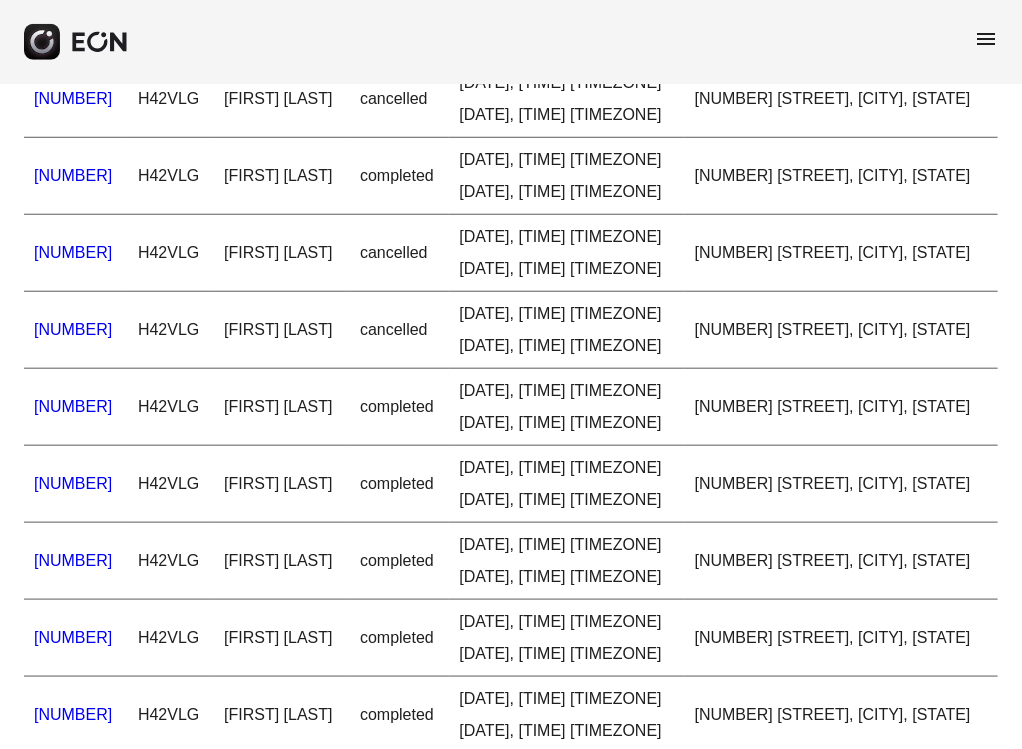 click on "[NUMBER]" at bounding box center (73, 560) 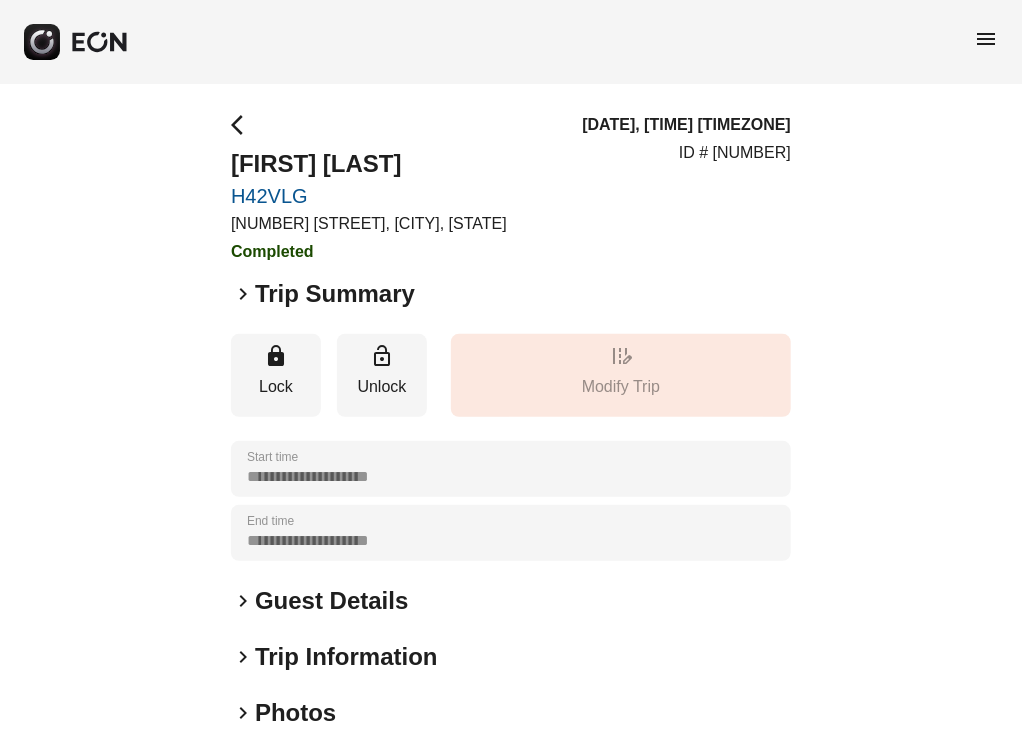 click on "keyboard_arrow_right" at bounding box center (243, 294) 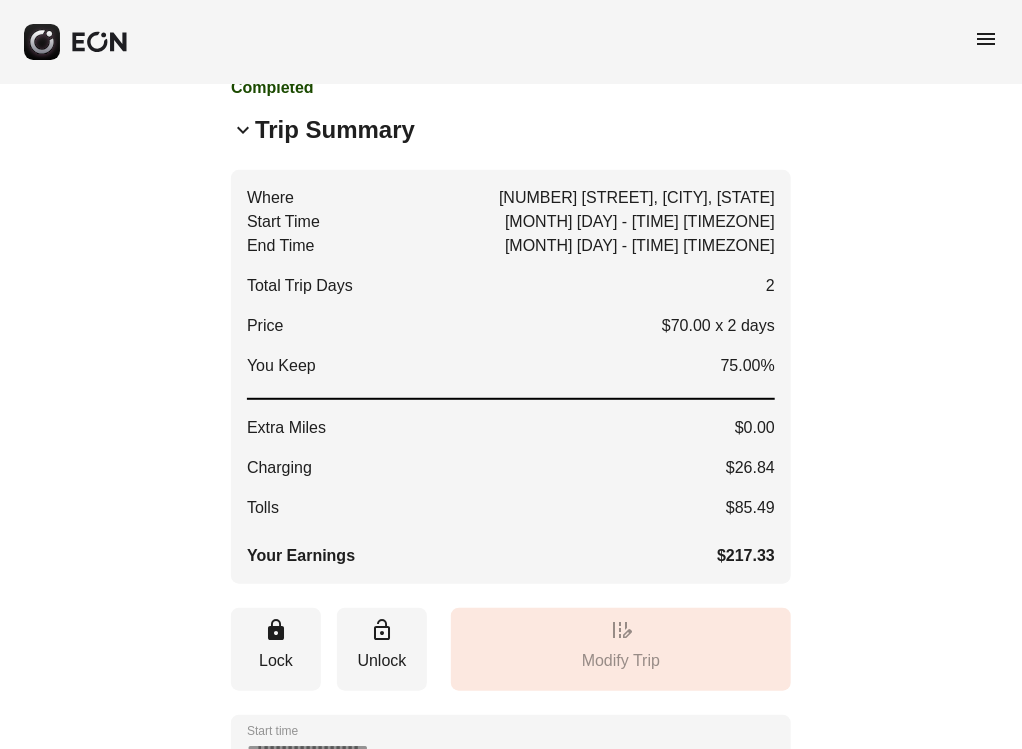 scroll, scrollTop: 0, scrollLeft: 0, axis: both 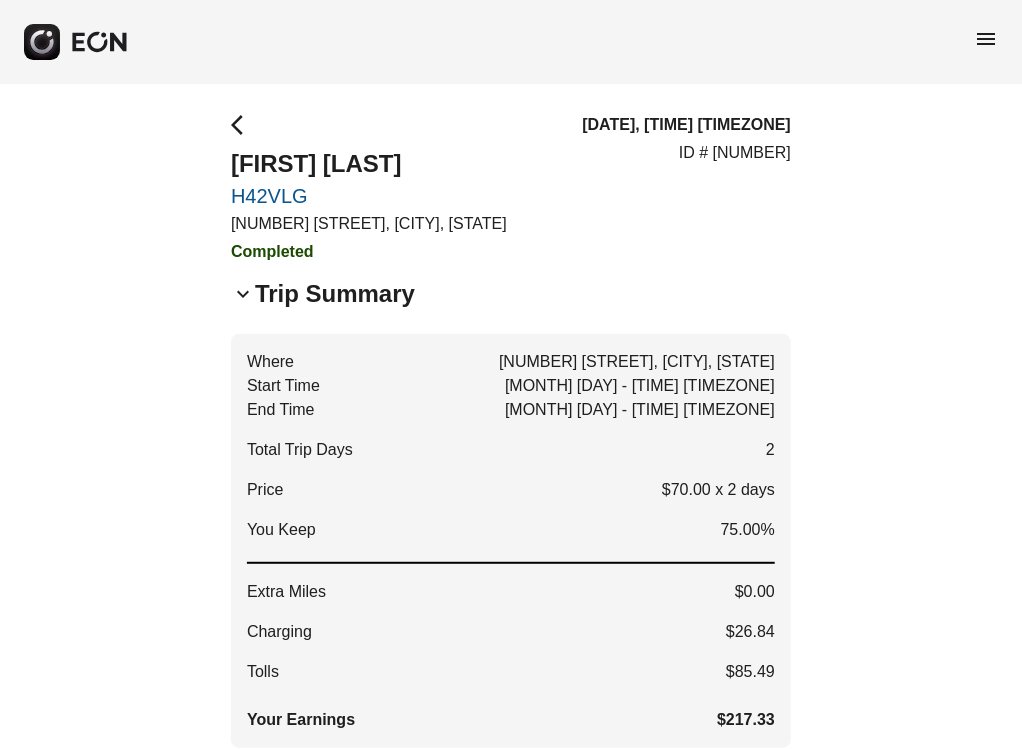 click on "arrow_back_ios" at bounding box center [243, 125] 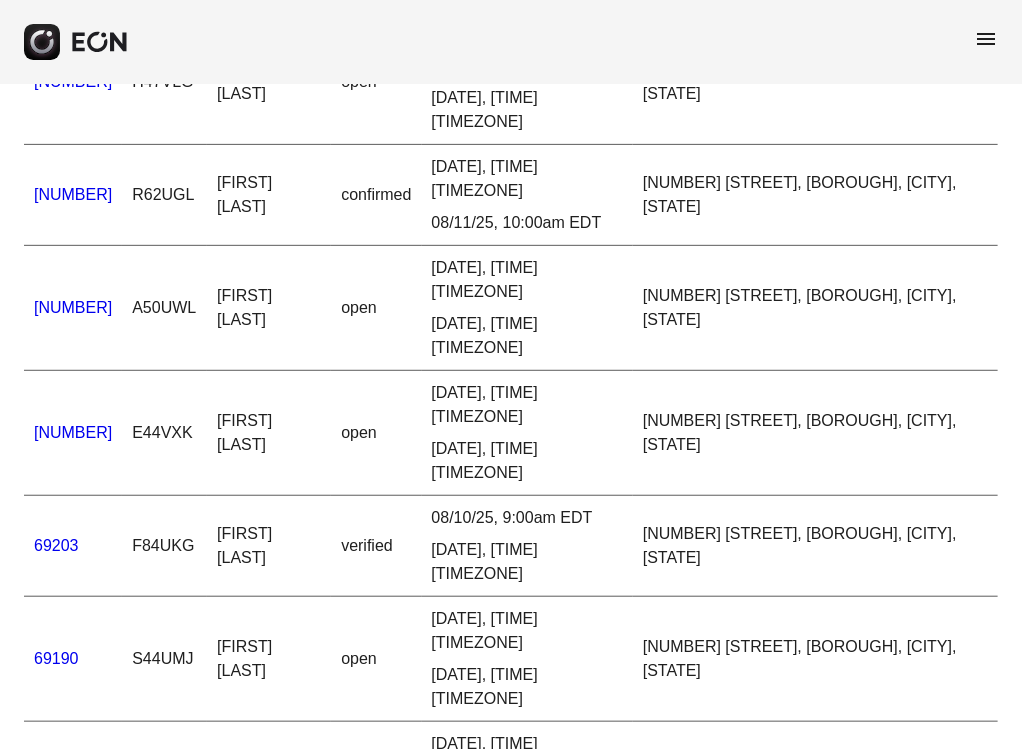 scroll, scrollTop: 0, scrollLeft: 0, axis: both 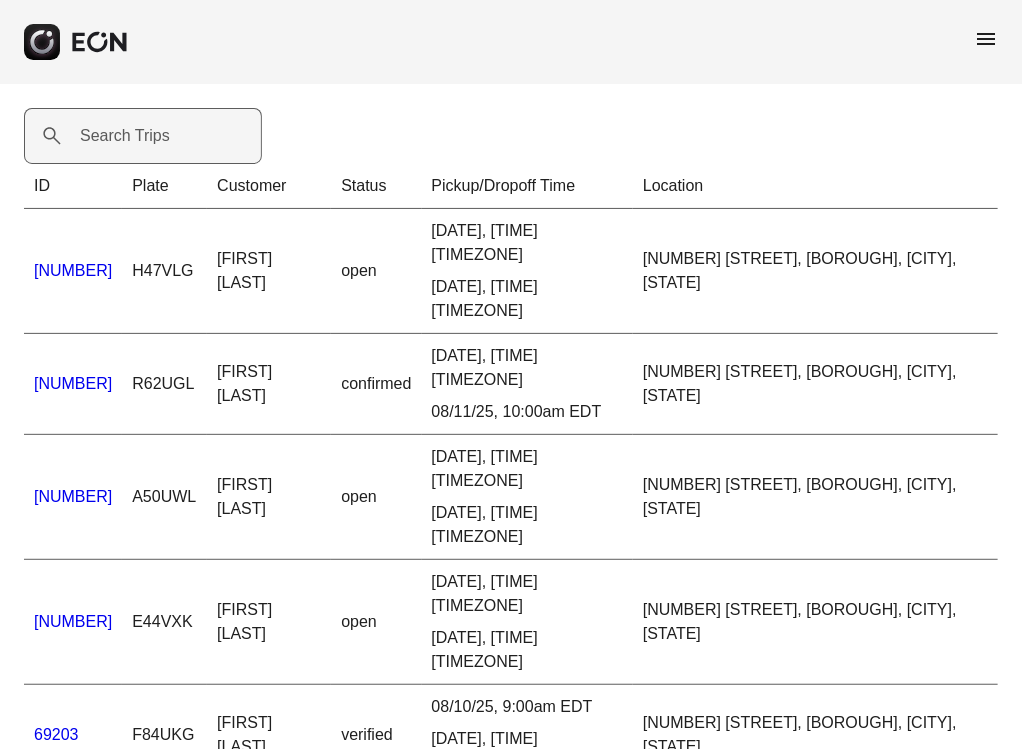 click on "Search Trips" at bounding box center (125, 136) 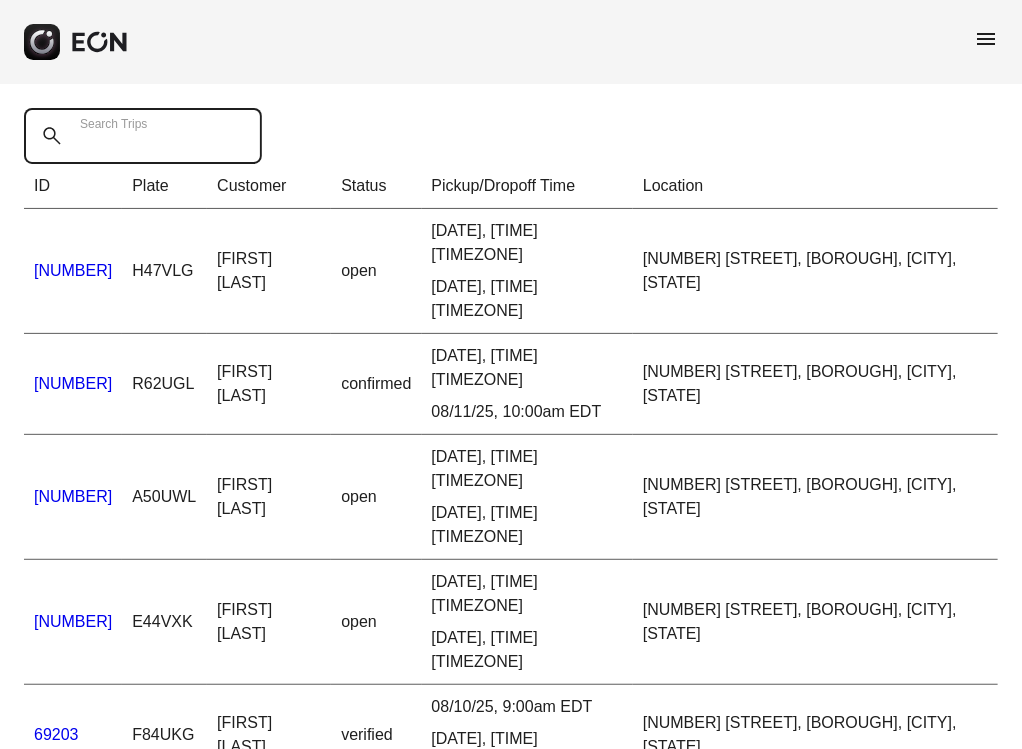 click on "Search Trips" at bounding box center (143, 136) 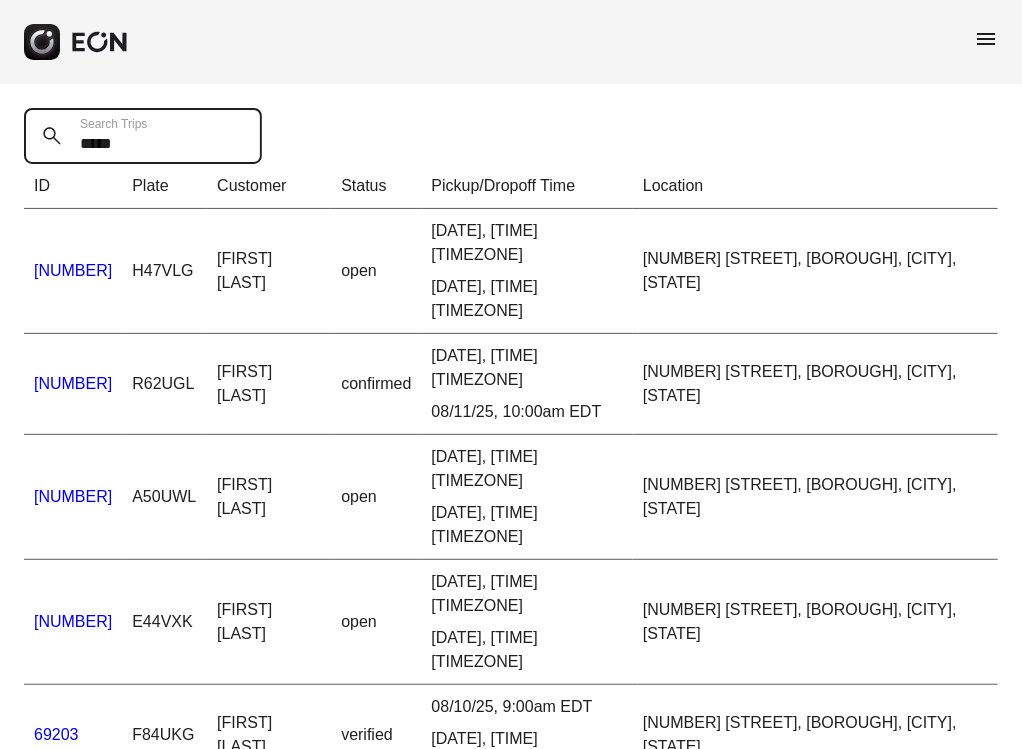 type on "*****" 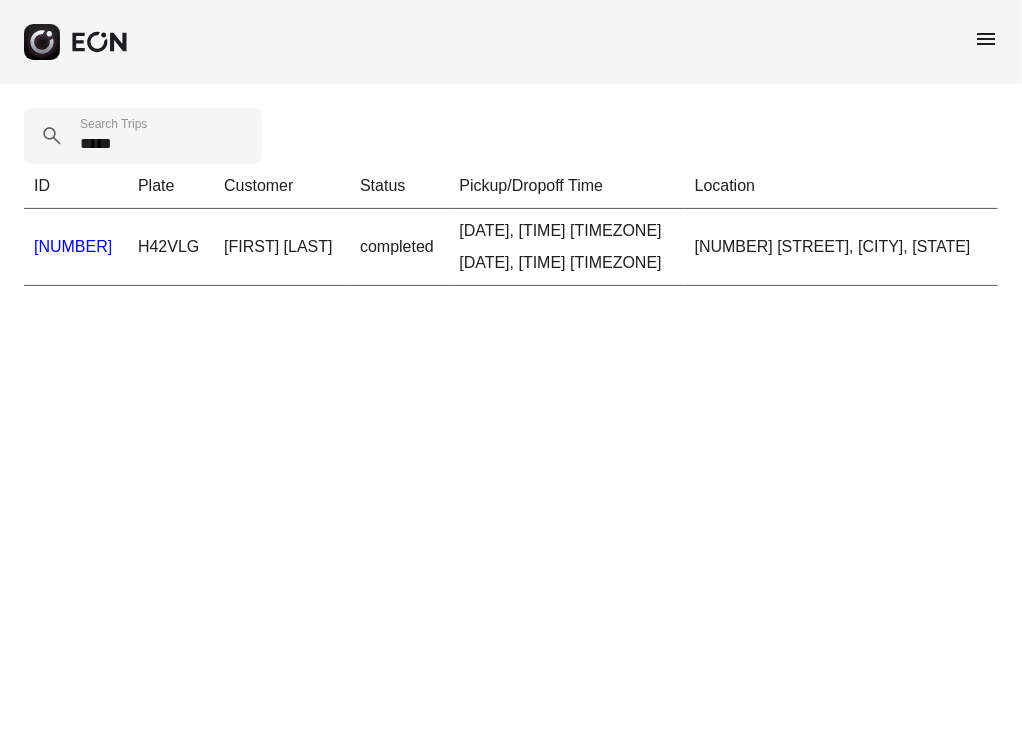click on "[NUMBER]" at bounding box center (73, 246) 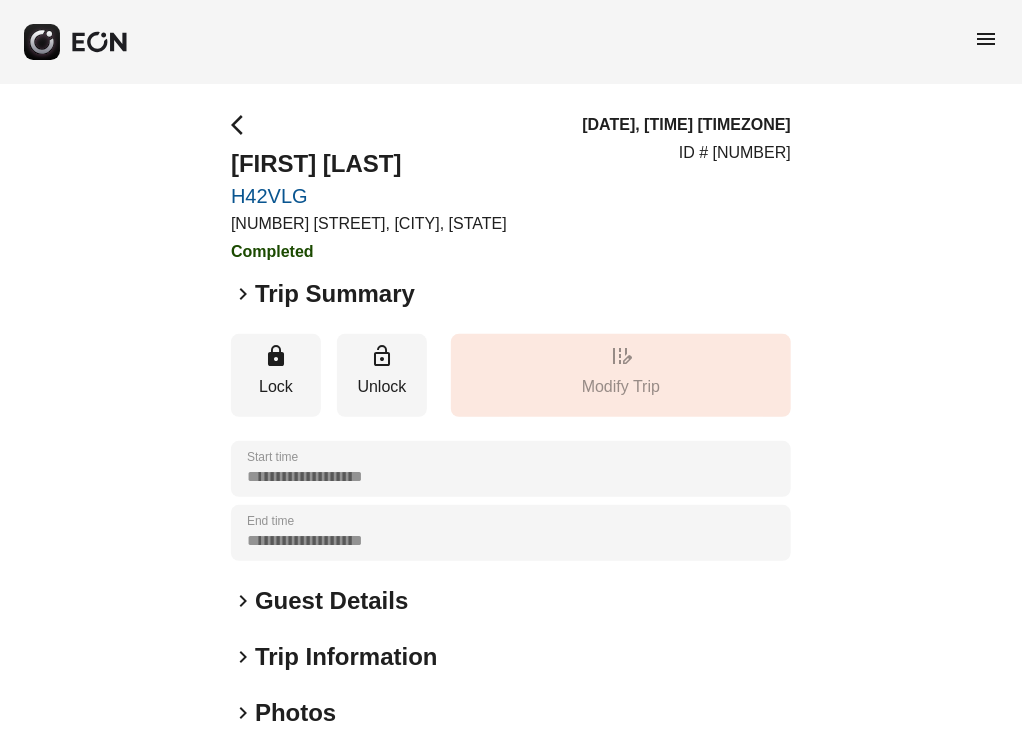 click on "keyboard_arrow_right" at bounding box center (243, 294) 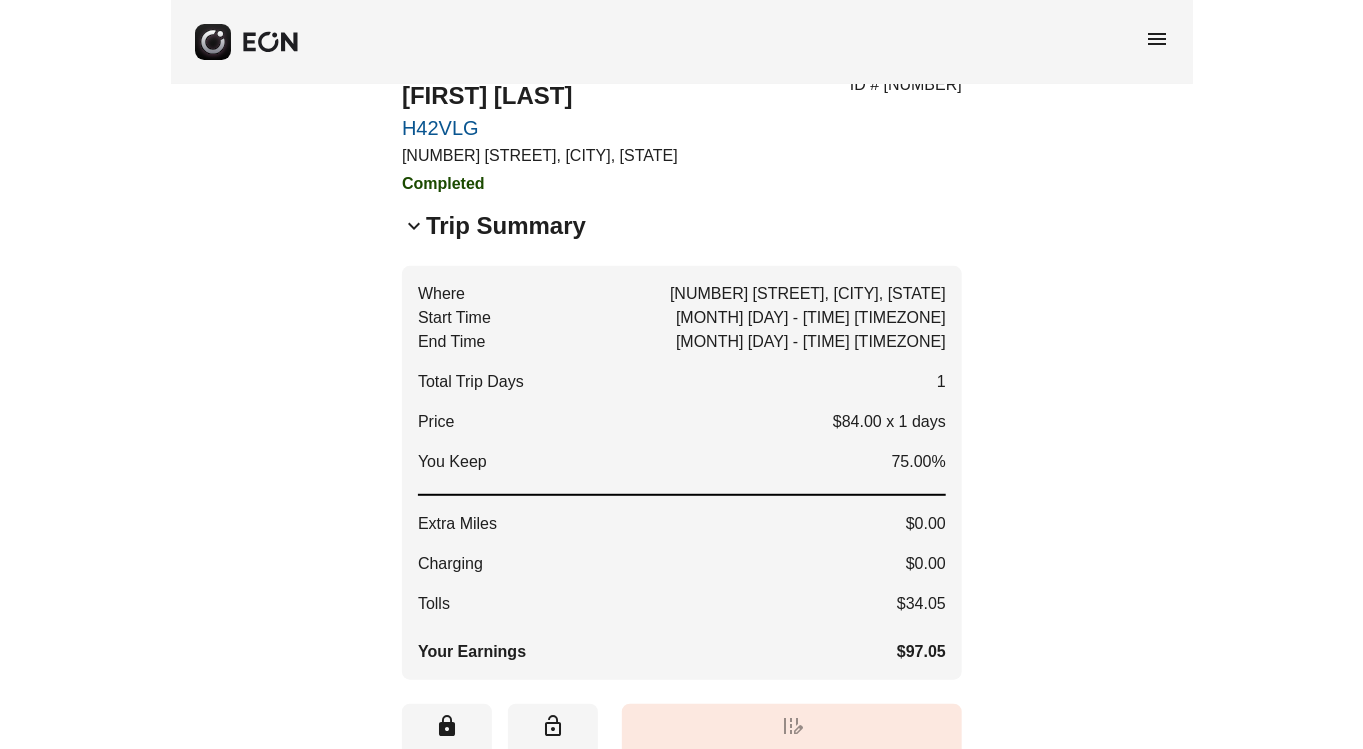 scroll, scrollTop: 0, scrollLeft: 0, axis: both 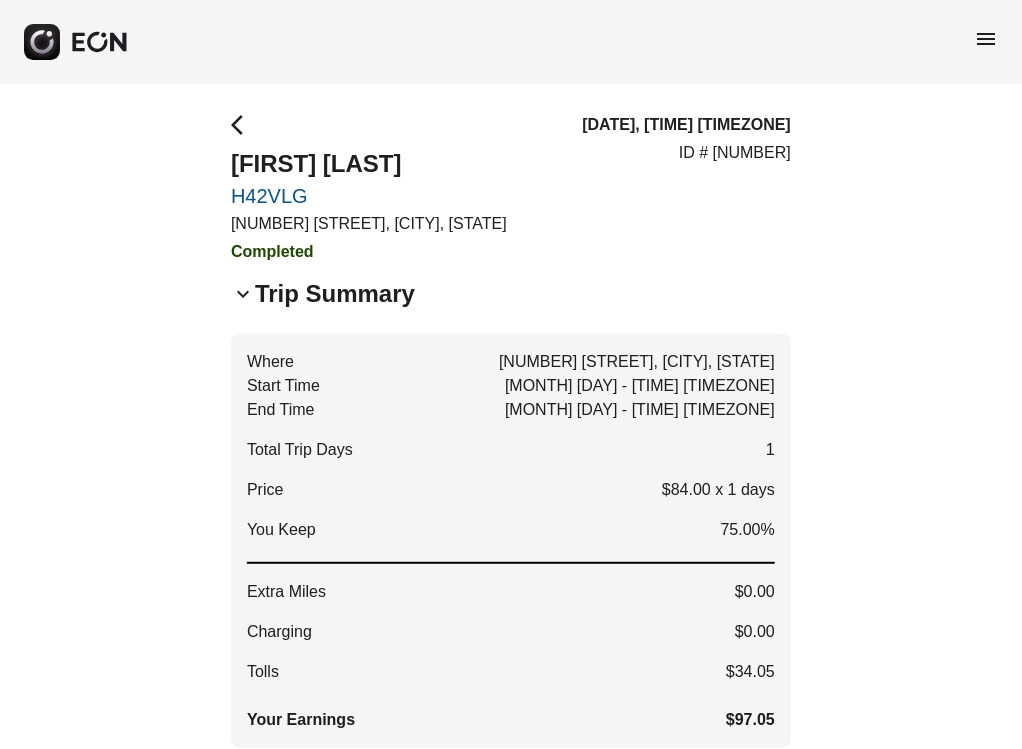 click on "arrow_back_ios" at bounding box center [243, 125] 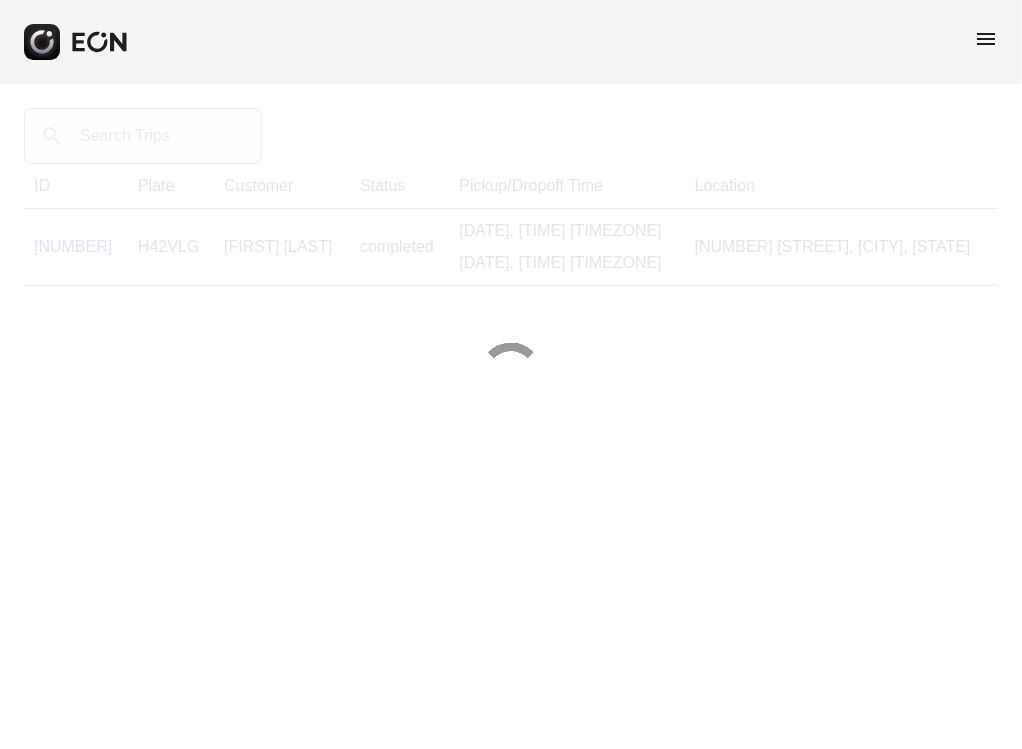 click at bounding box center (511, 374) 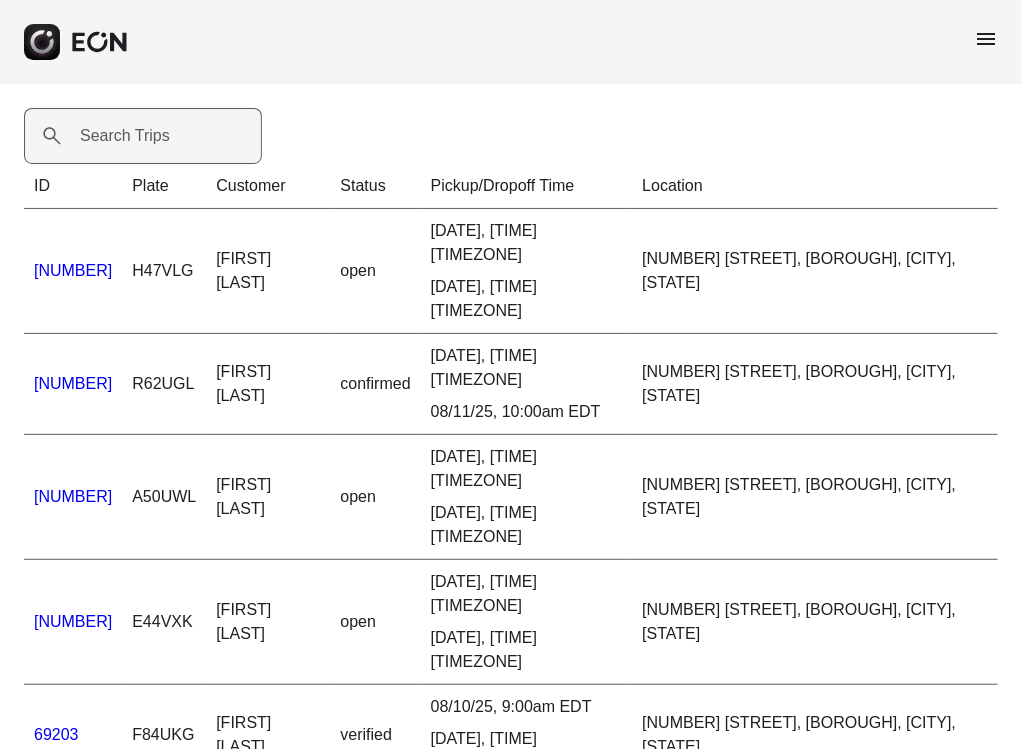 click on "Search Trips" at bounding box center [125, 136] 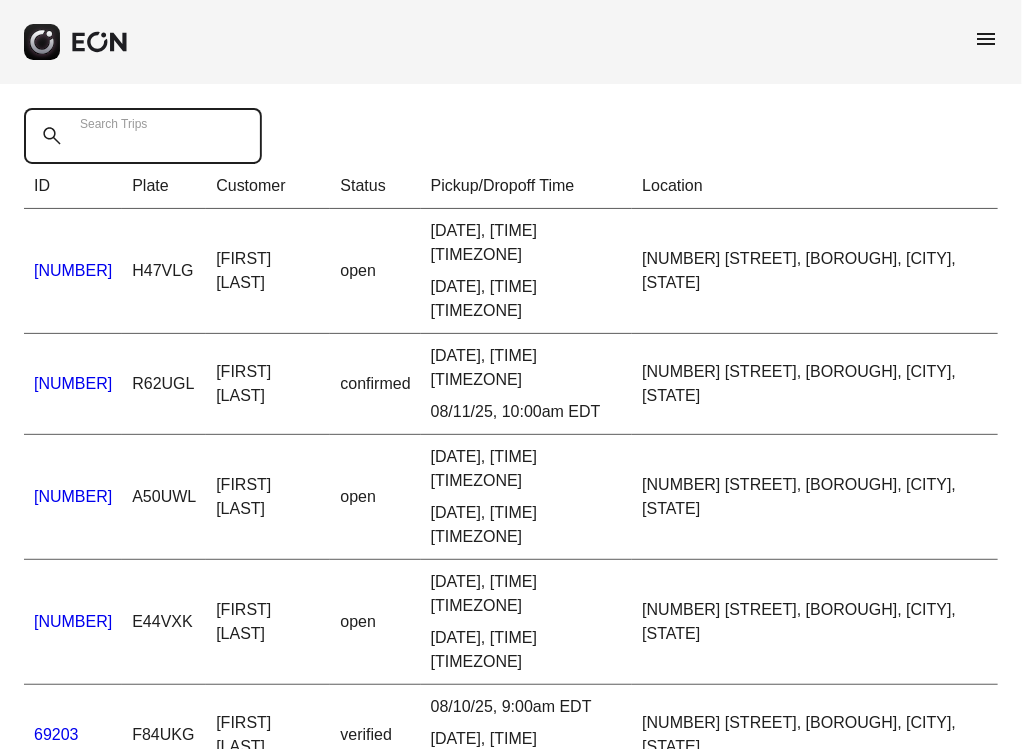 click on "Search Trips" at bounding box center (143, 136) 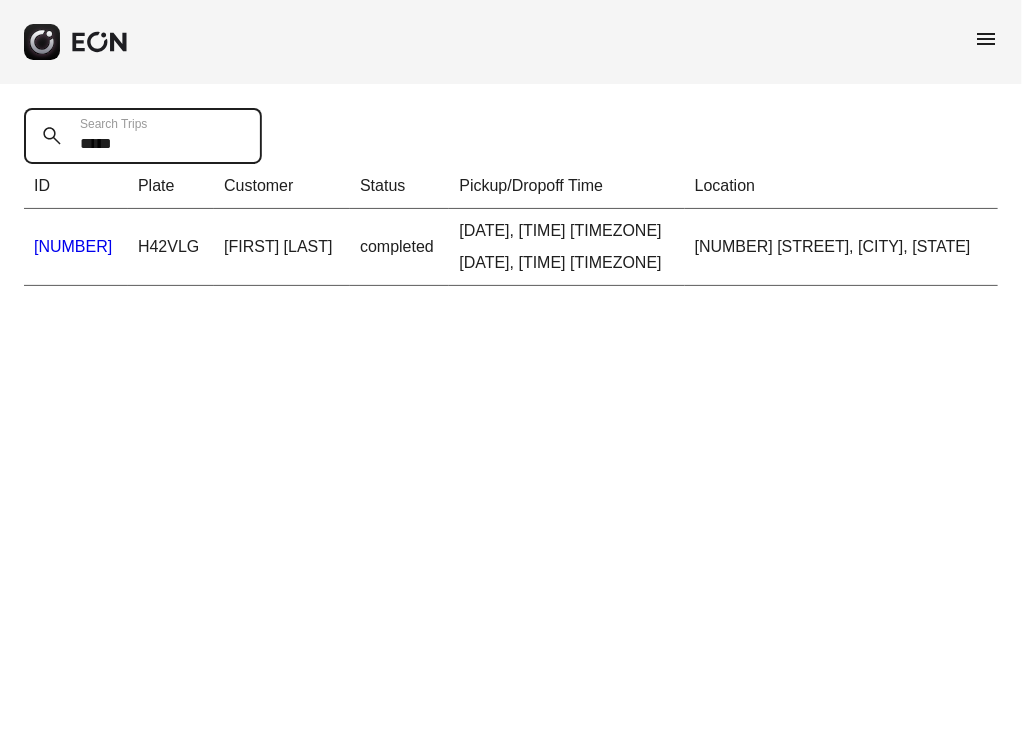 type on "*****" 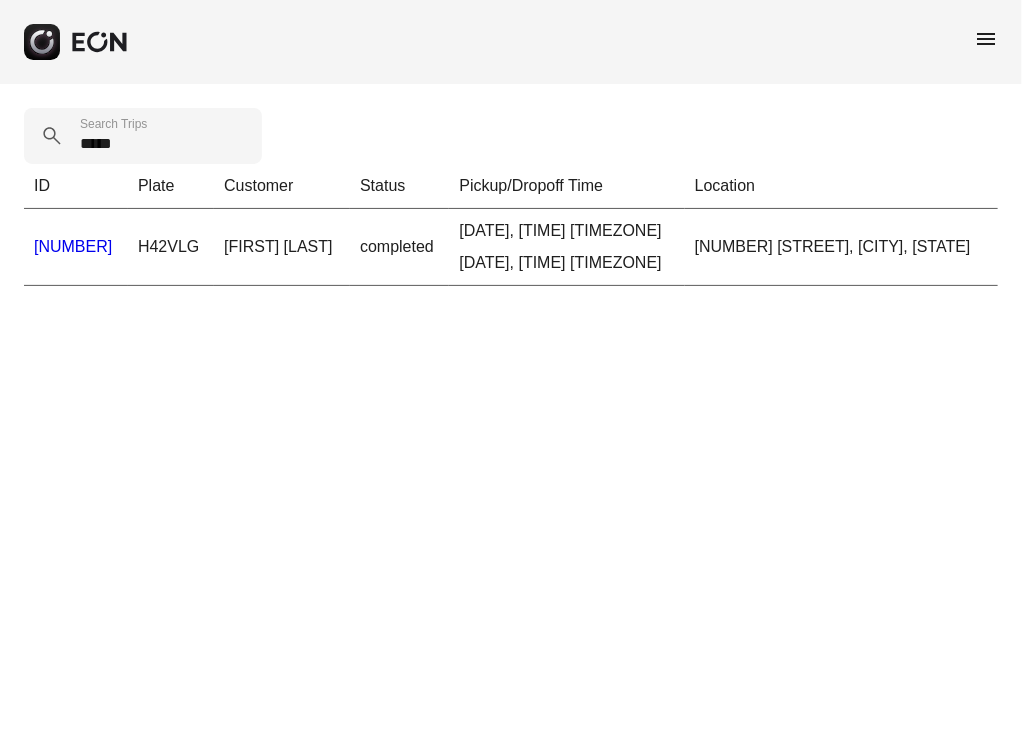 click on "[NUMBER]" at bounding box center [73, 246] 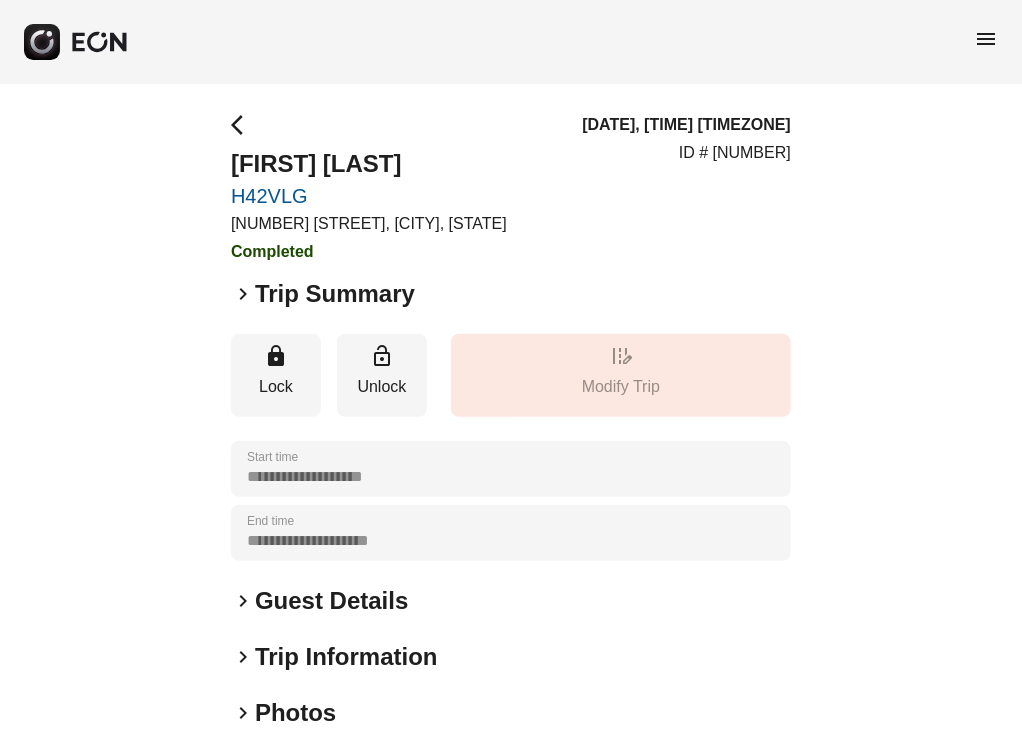 click on "keyboard_arrow_right" at bounding box center [243, 294] 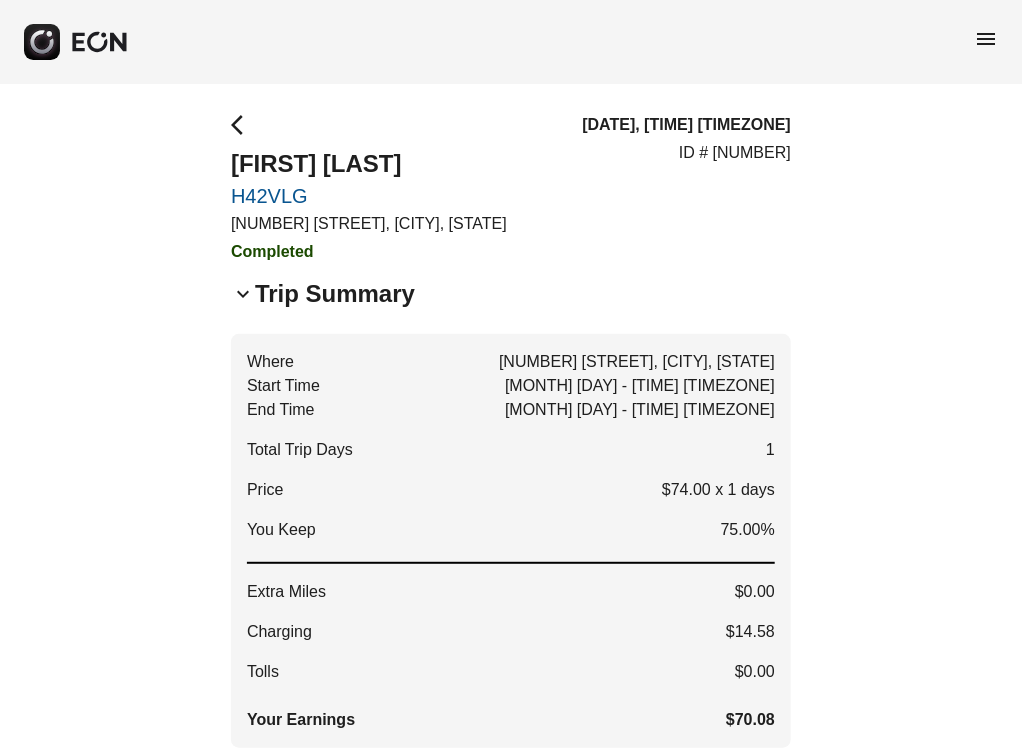 click on "arrow_back_ios" at bounding box center (243, 125) 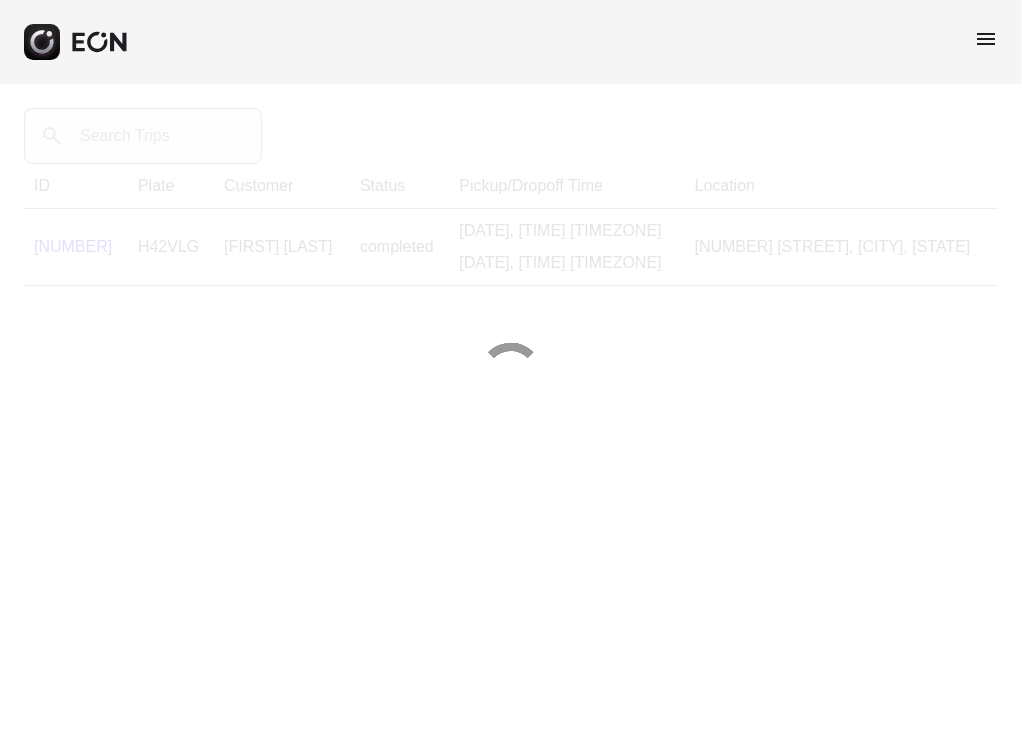 click at bounding box center (511, 374) 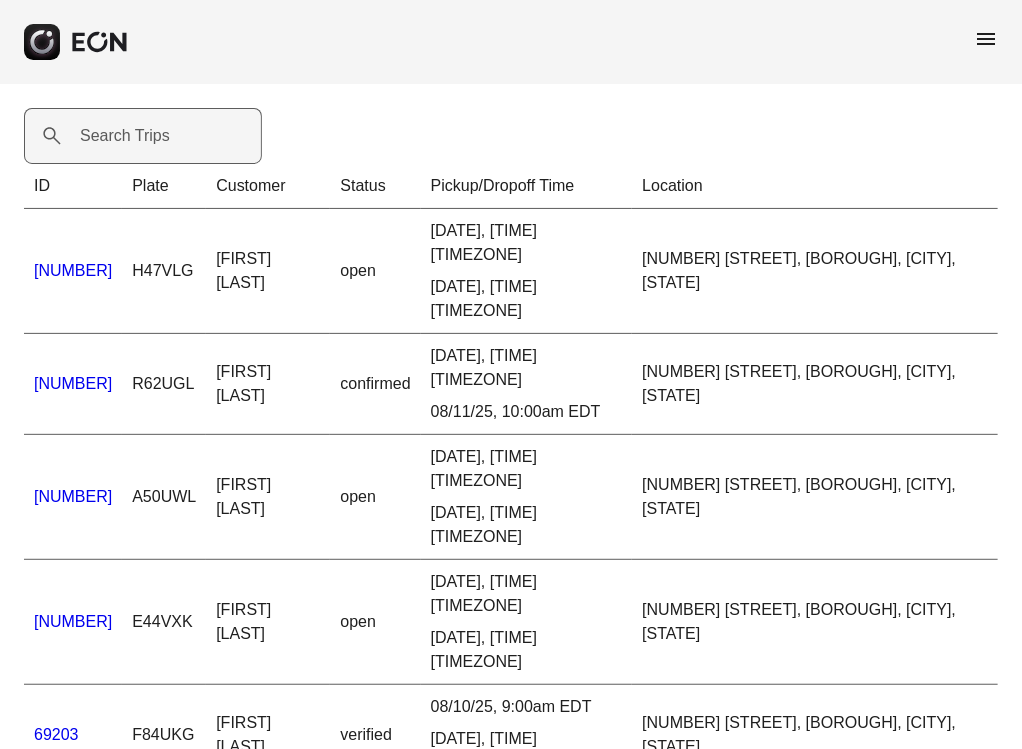 click on "Search Trips" at bounding box center [125, 136] 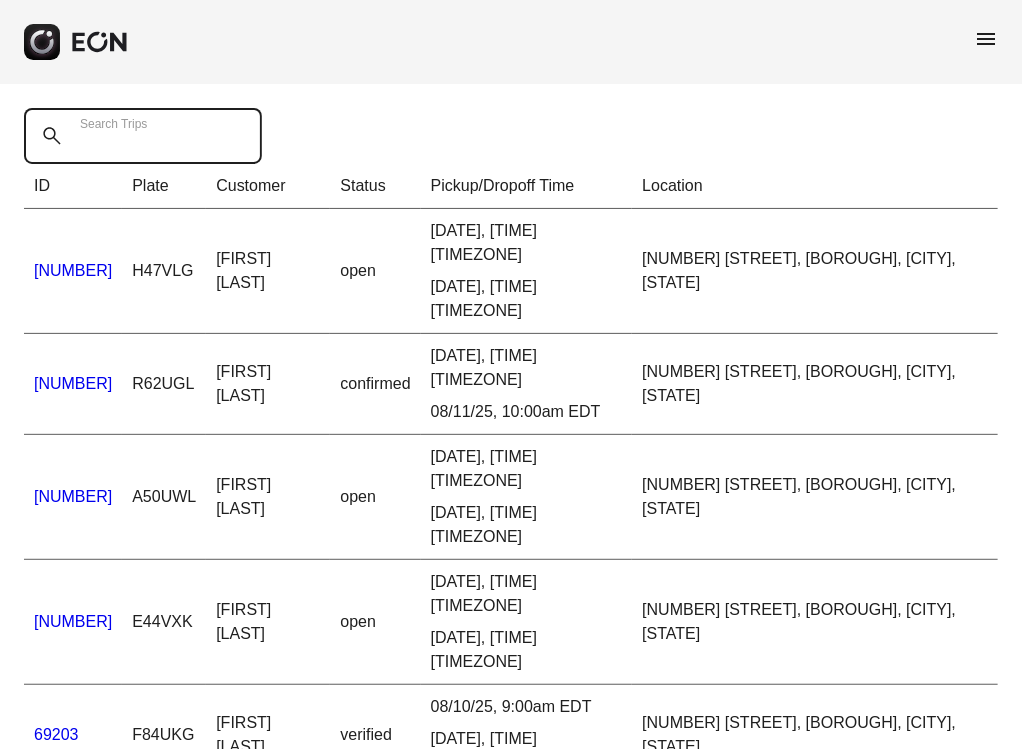 click on "Search Trips" at bounding box center (143, 136) 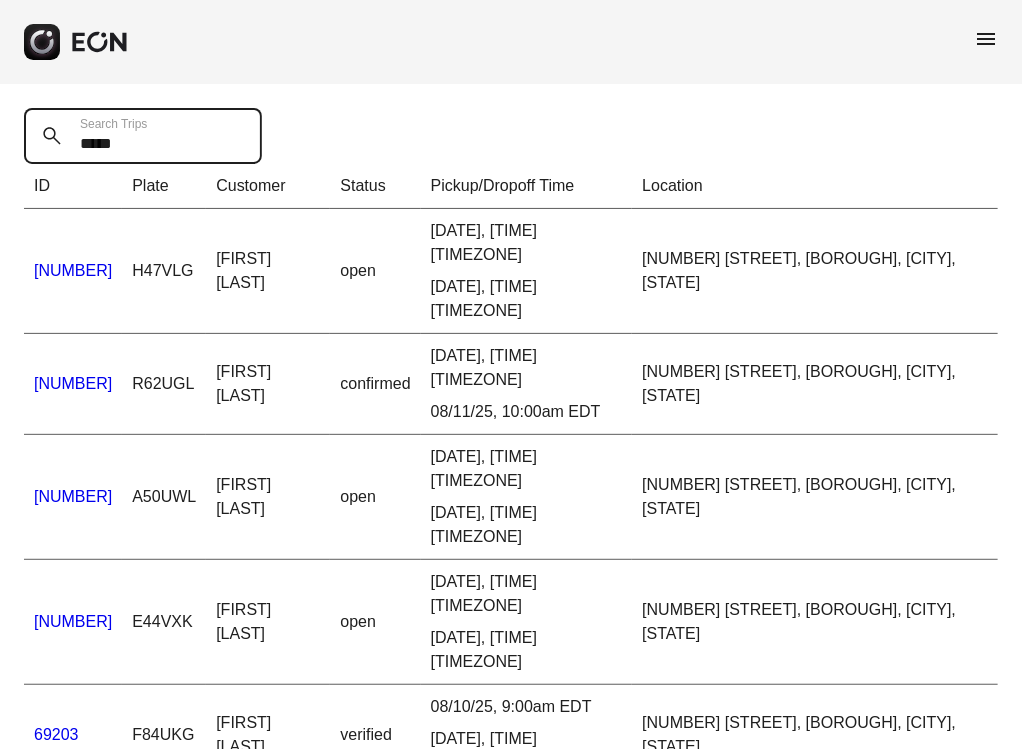 type on "*****" 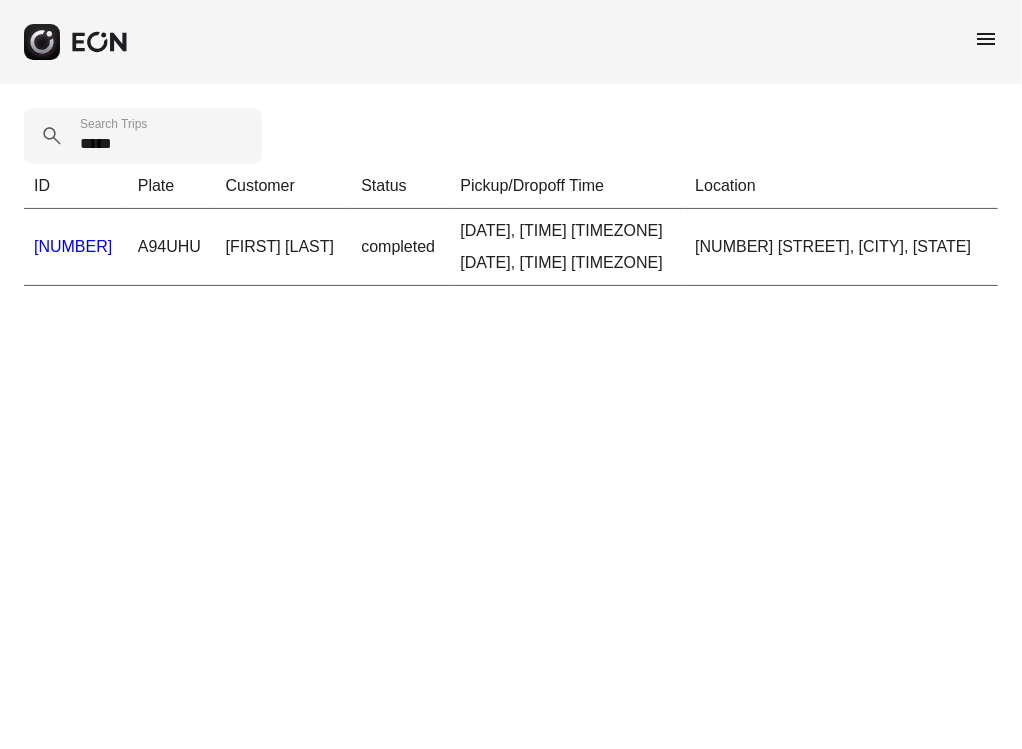 click on "[NUMBER]" at bounding box center (73, 246) 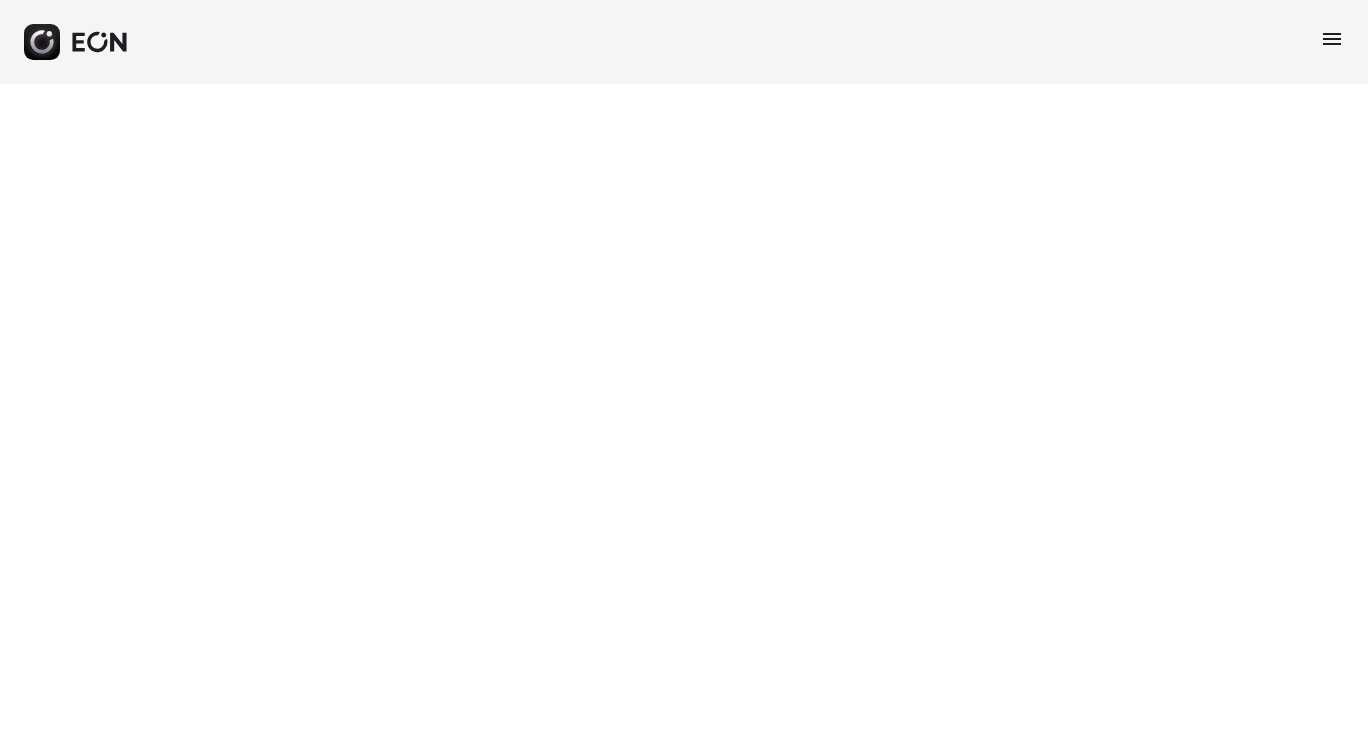 scroll, scrollTop: 0, scrollLeft: 0, axis: both 